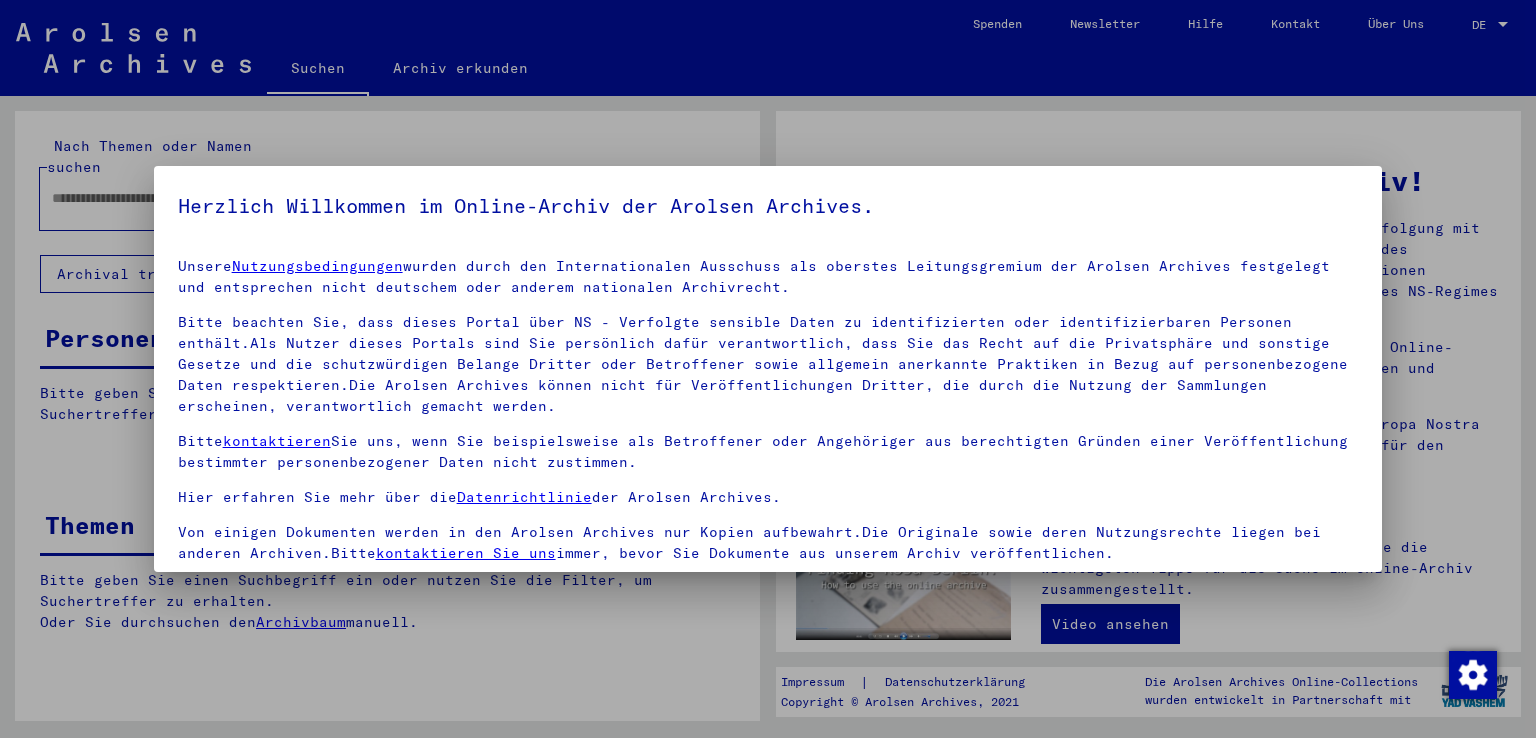 scroll, scrollTop: 0, scrollLeft: 0, axis: both 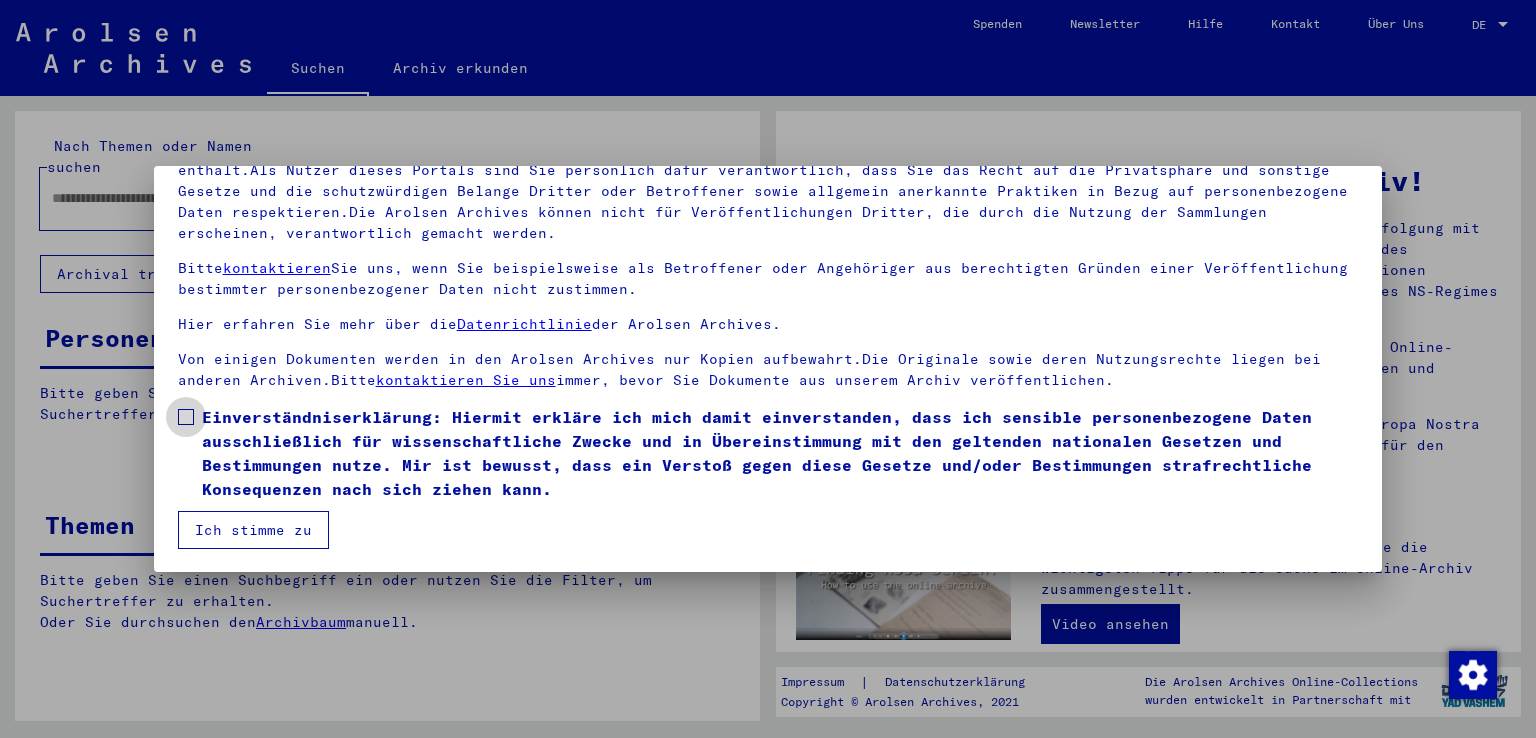 click on "Einverständniserklärung: Hiermit erkläre ich mich damit einverstanden, dass ich sensible personenbezogene Daten ausschließlich für wissenschaftliche Zwecke und in Übereinstimmung mit den geltenden nationalen Gesetzen und Bestimmungen nutze. Mir ist bewusst, dass ein Verstoß gegen diese Gesetze und/oder Bestimmungen strafrechtliche Konsequenzen nach sich ziehen kann." at bounding box center [780, 453] 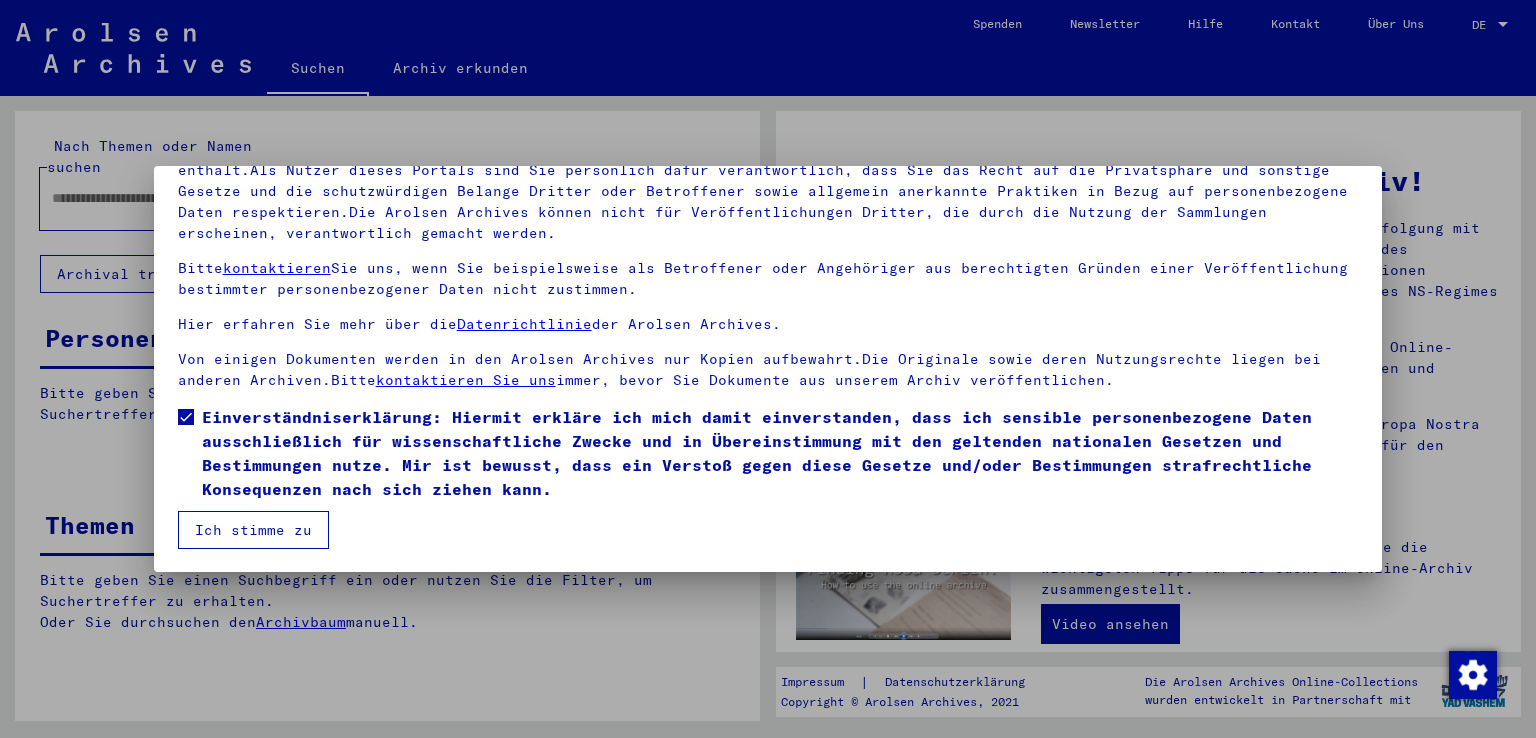 click on "Ich stimme zu" at bounding box center [253, 530] 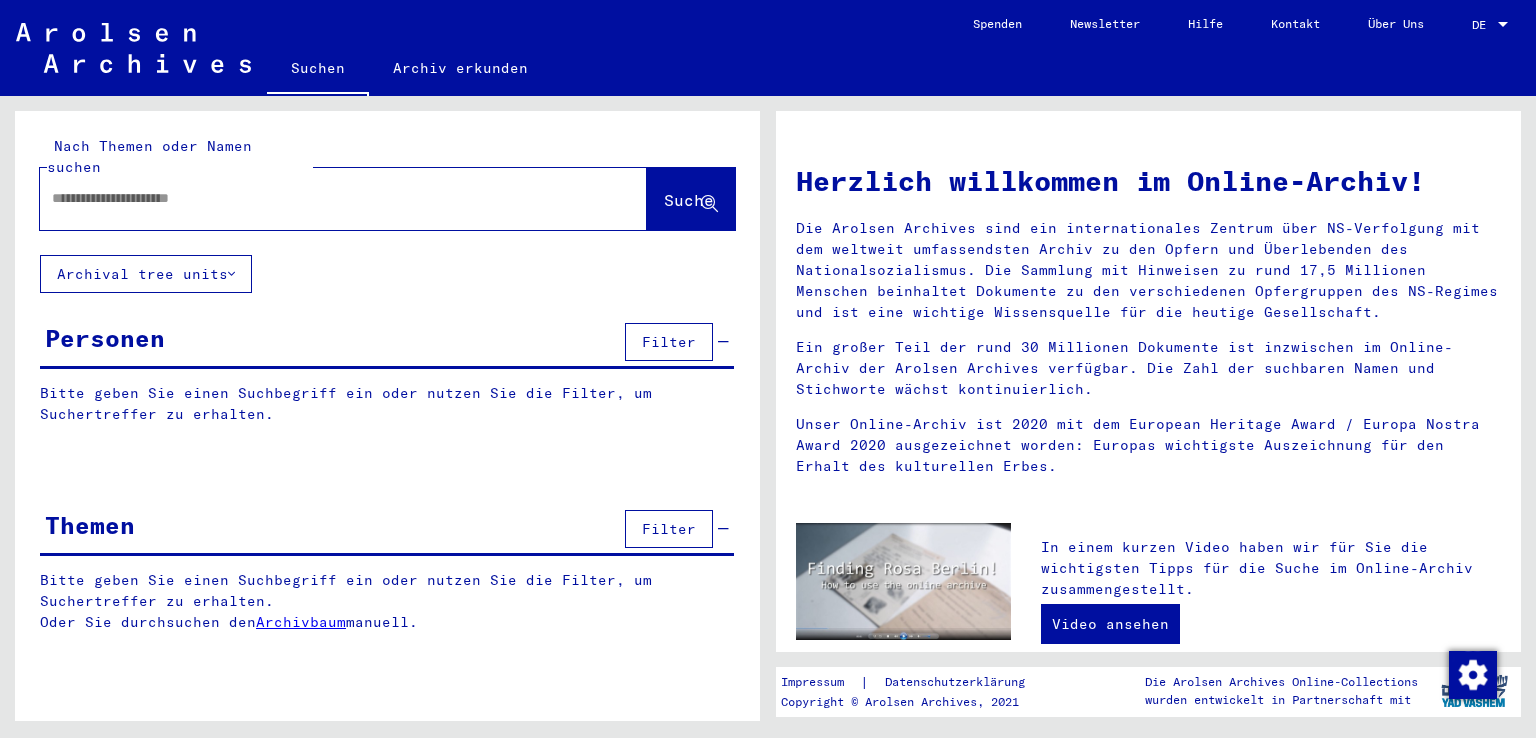 click 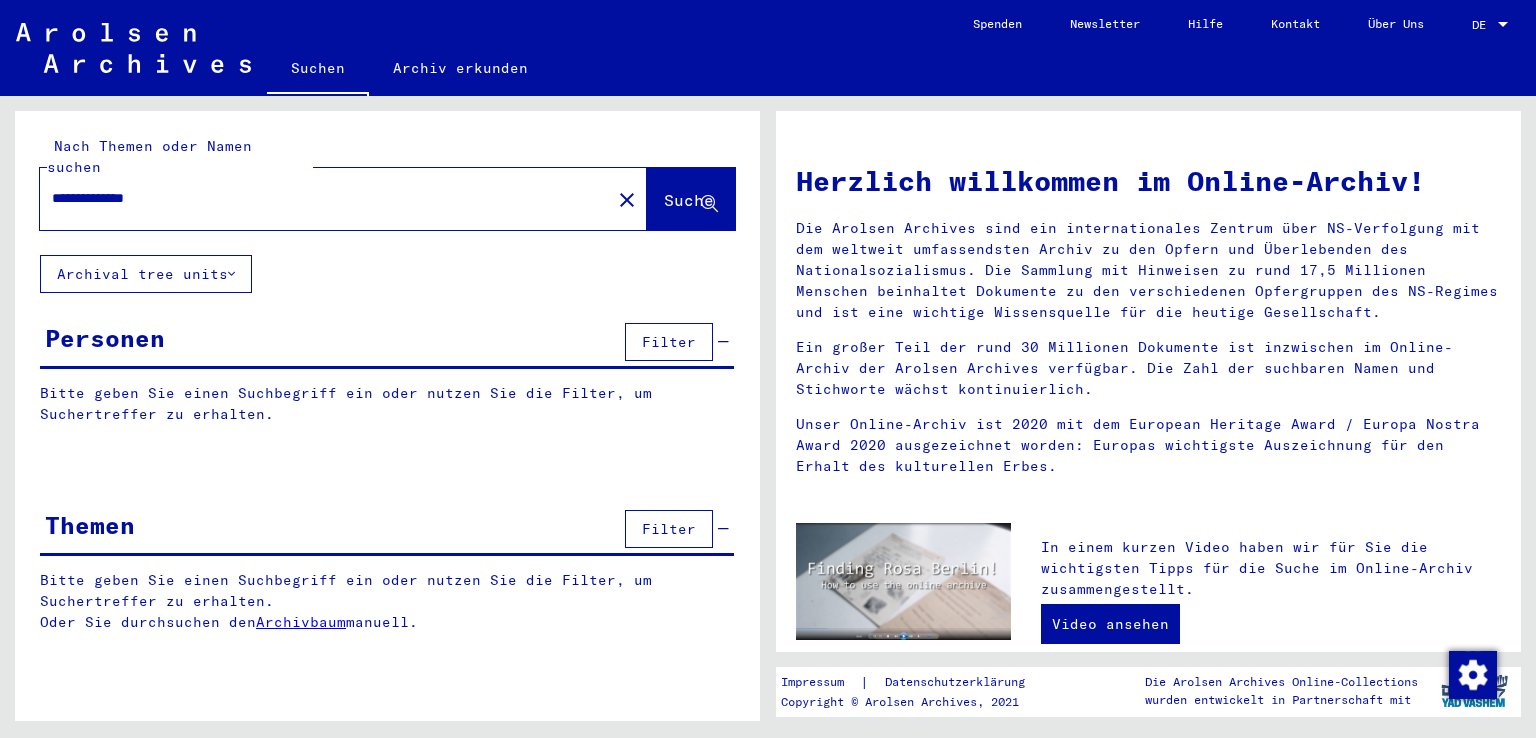 type on "**********" 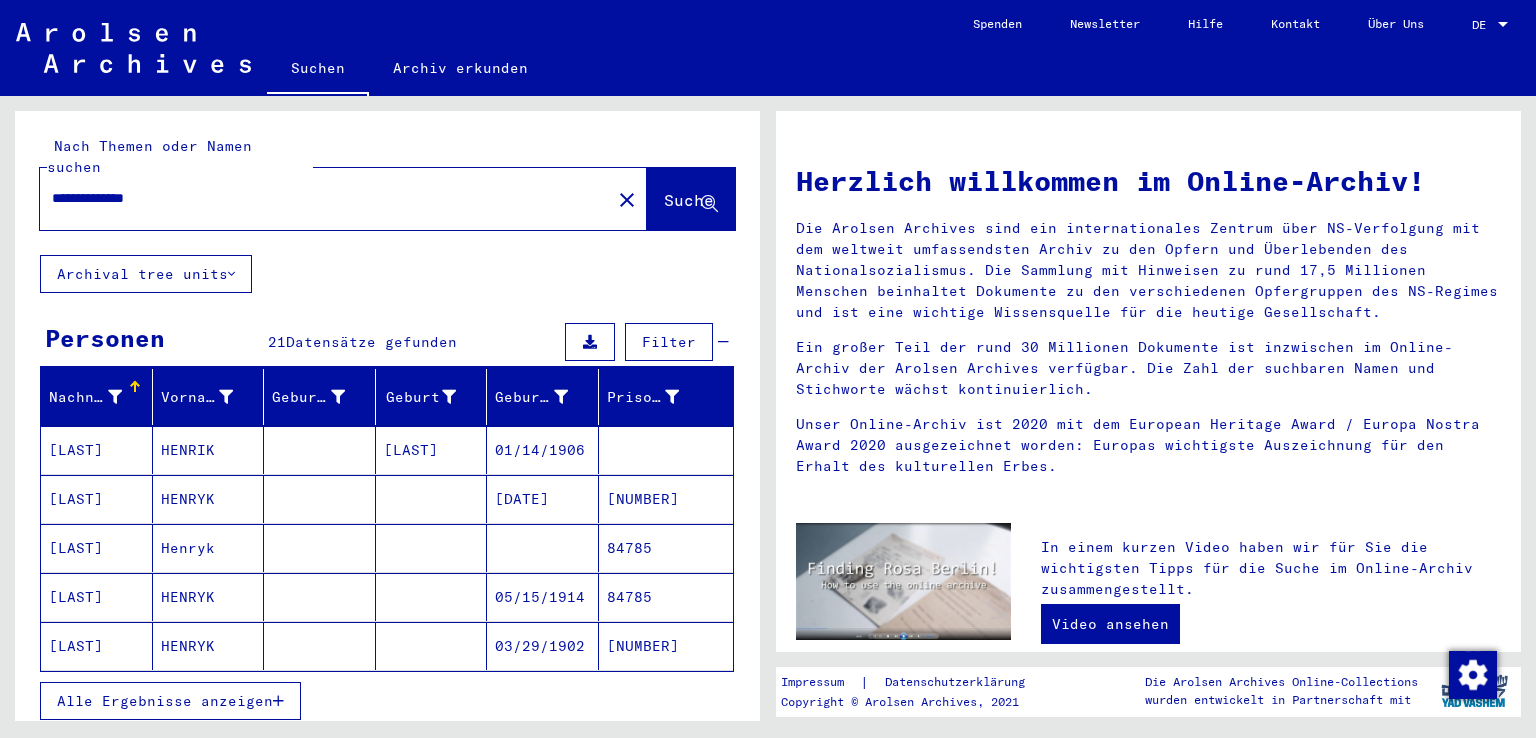 click at bounding box center (320, 548) 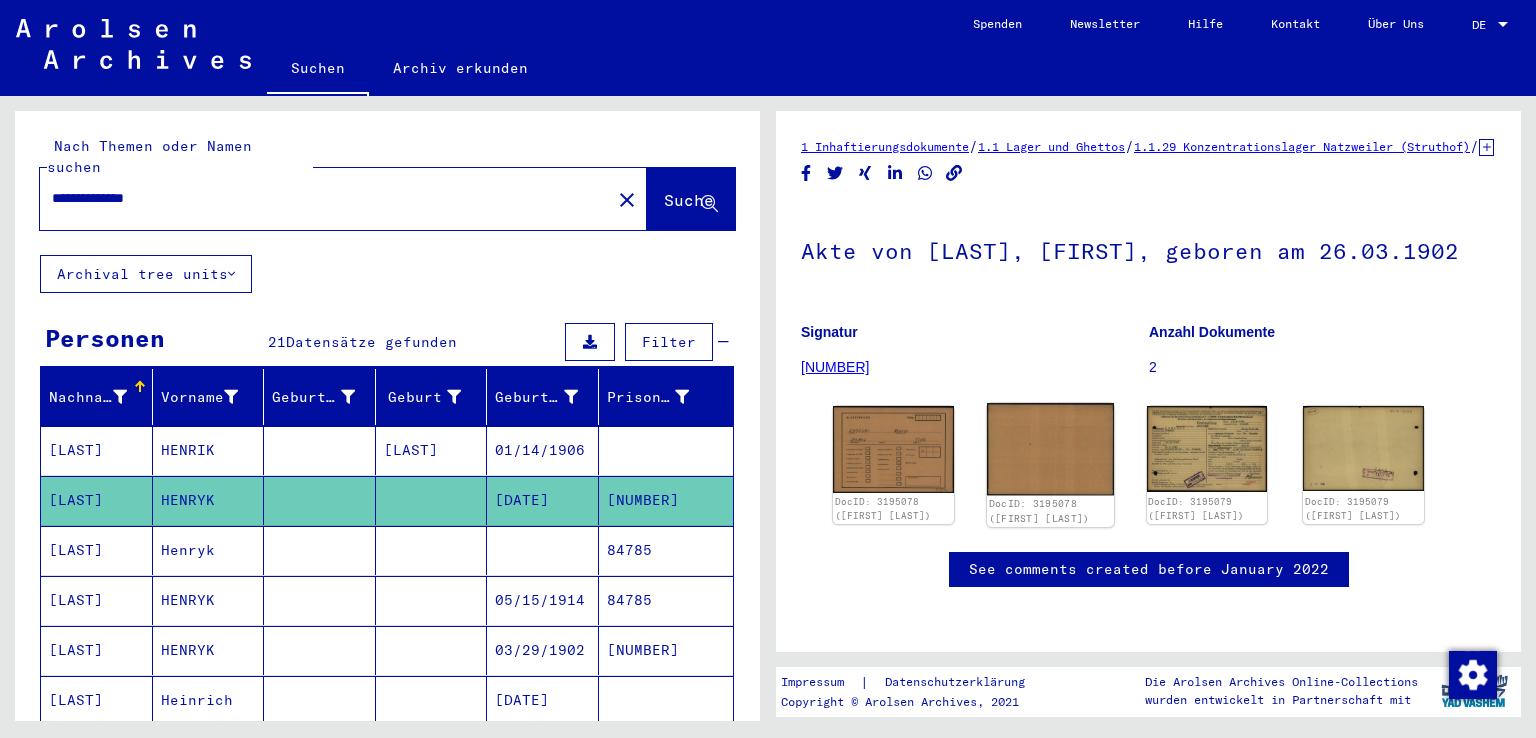 scroll, scrollTop: 0, scrollLeft: 0, axis: both 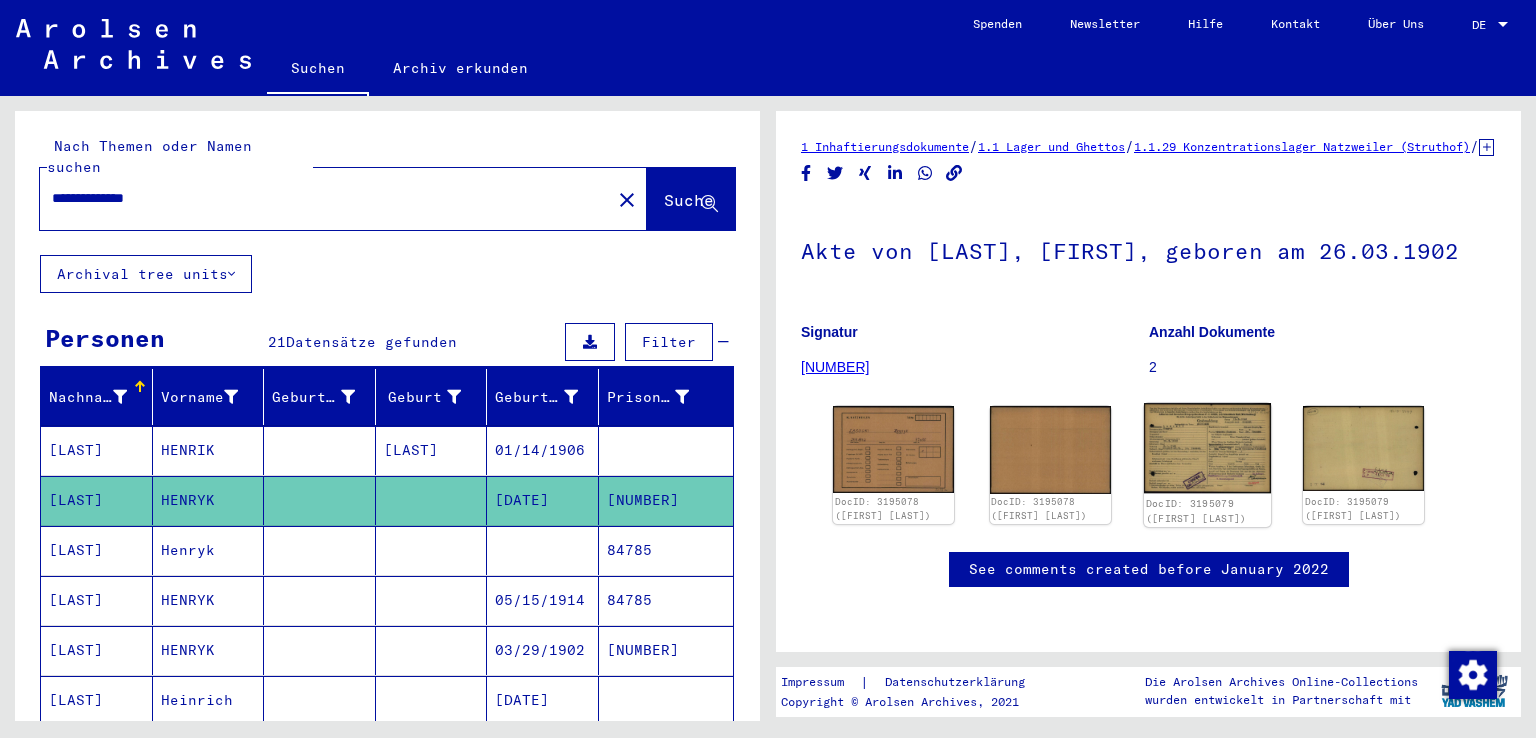 click 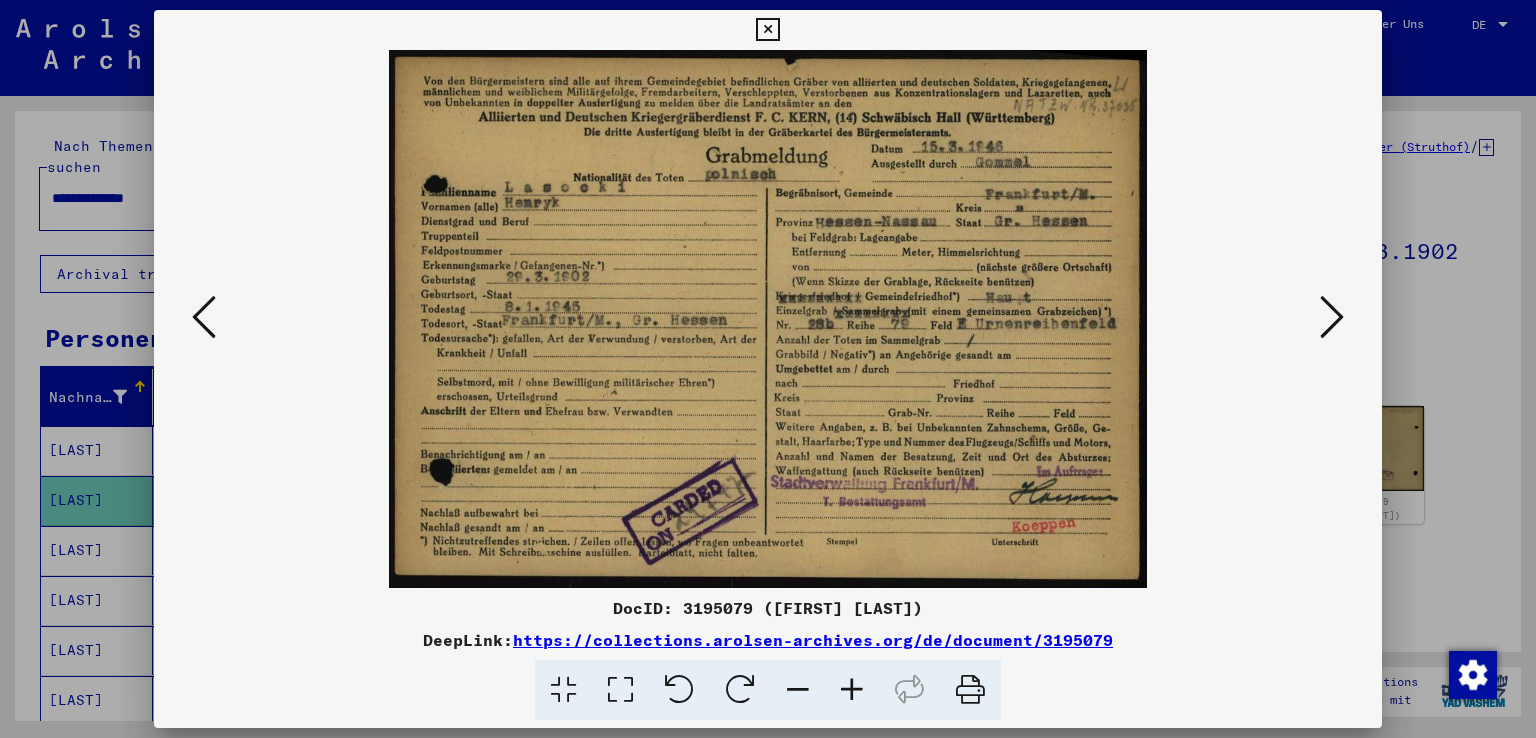 click at bounding box center (768, 369) 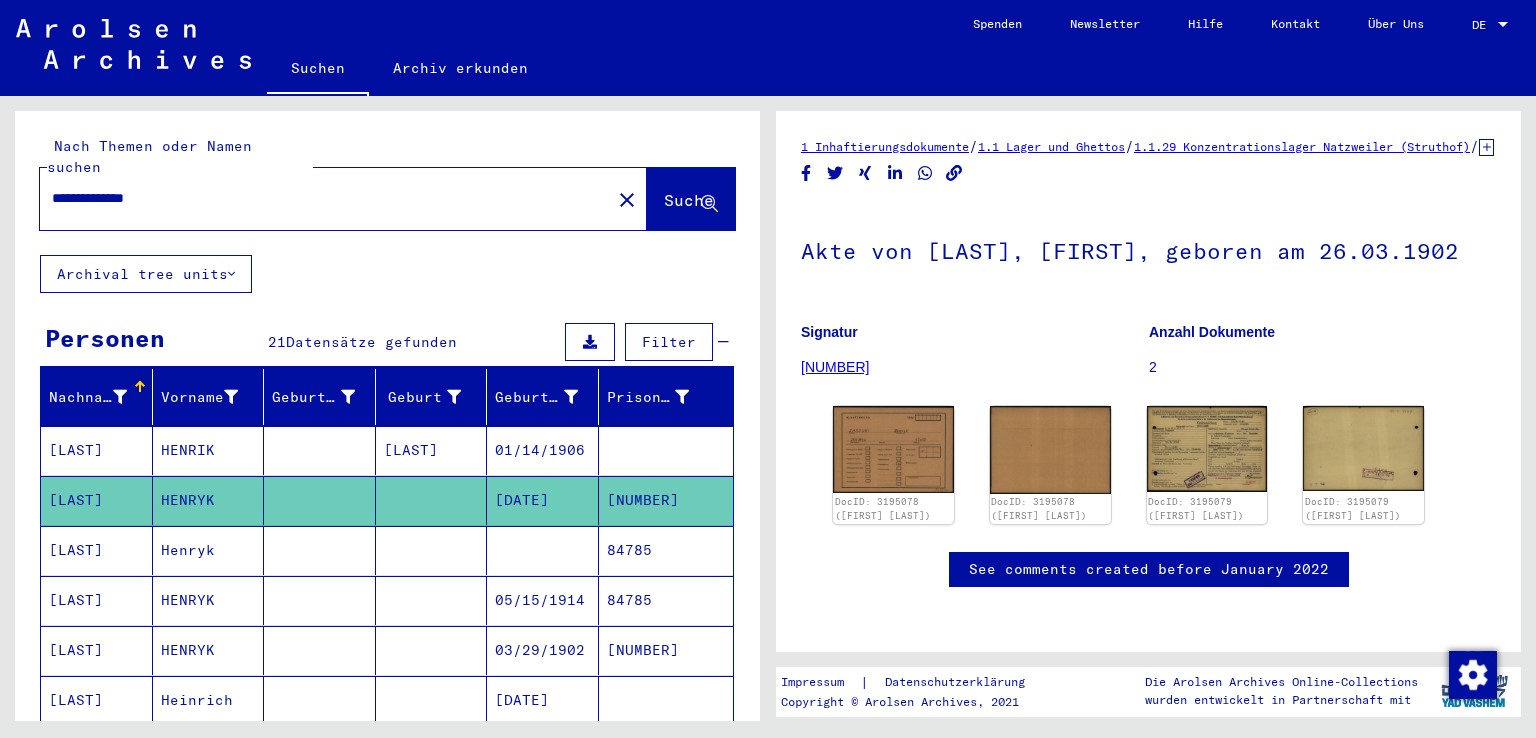 click at bounding box center [432, 600] 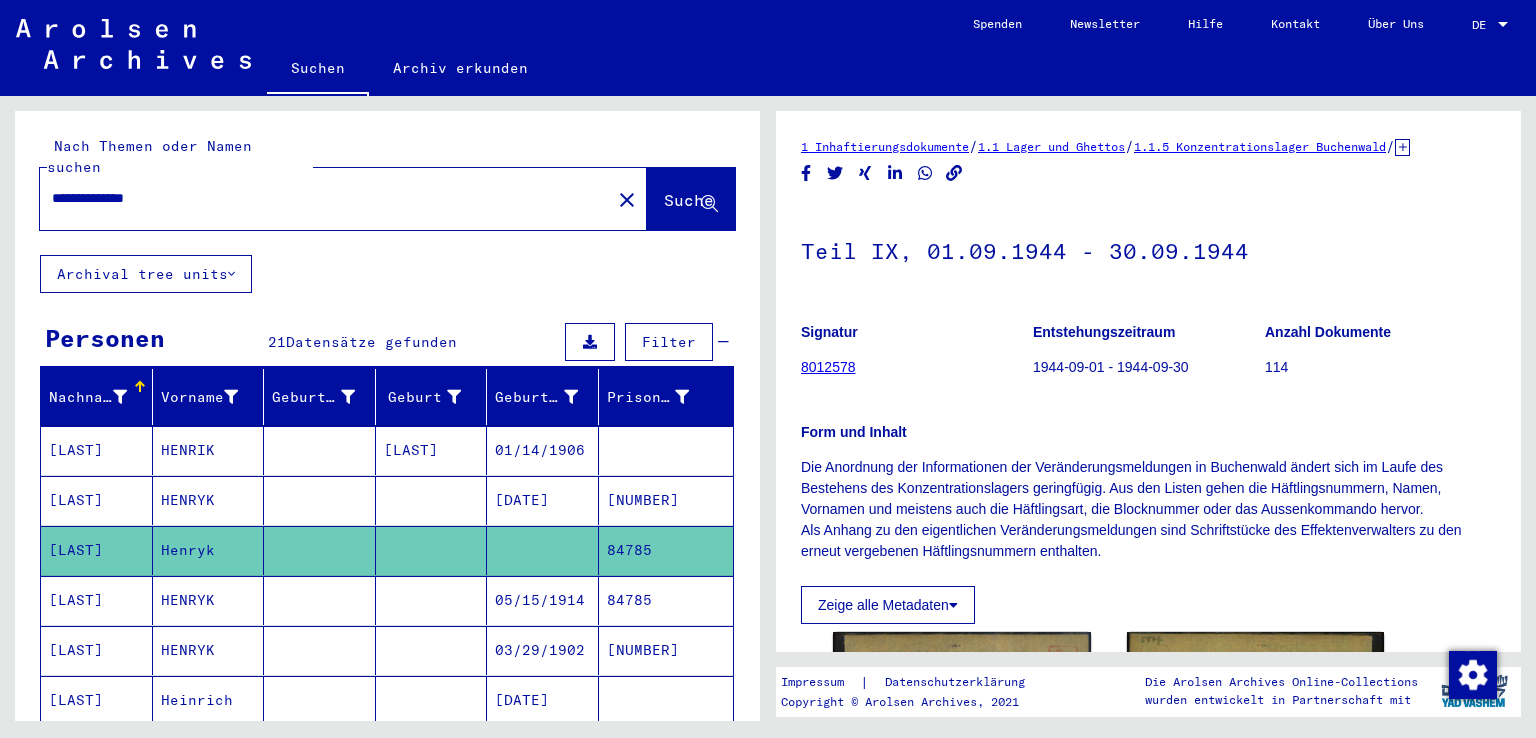 scroll, scrollTop: 0, scrollLeft: 0, axis: both 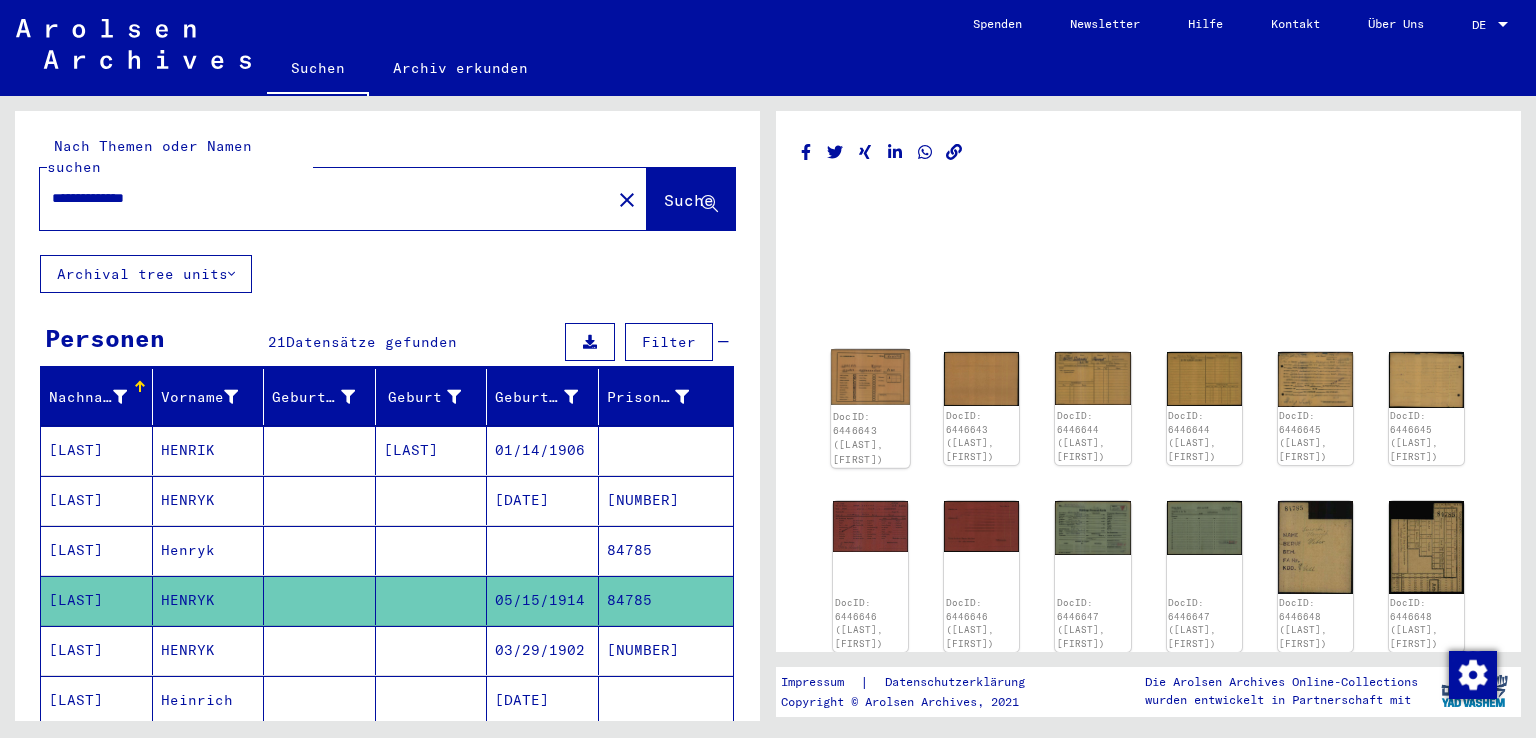 click 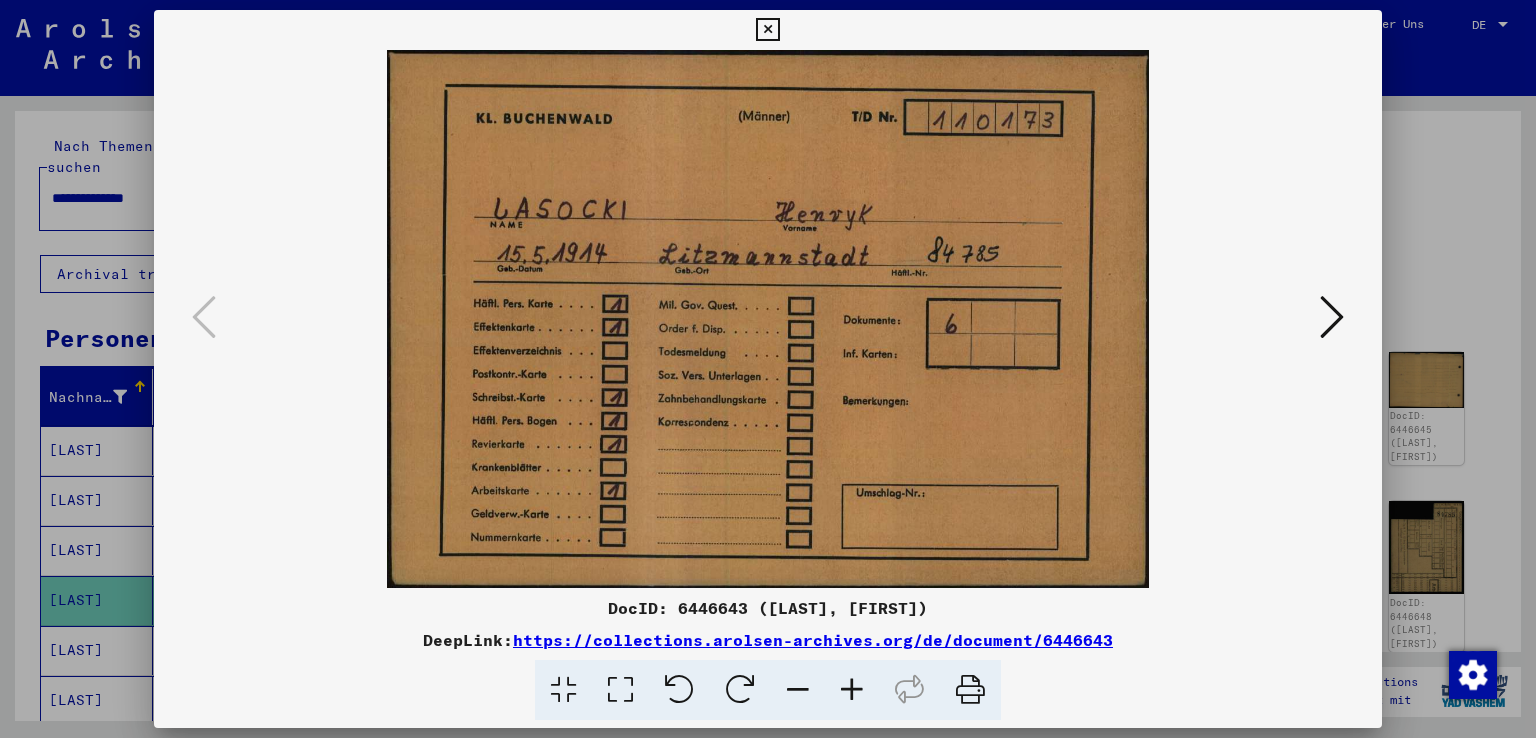 type 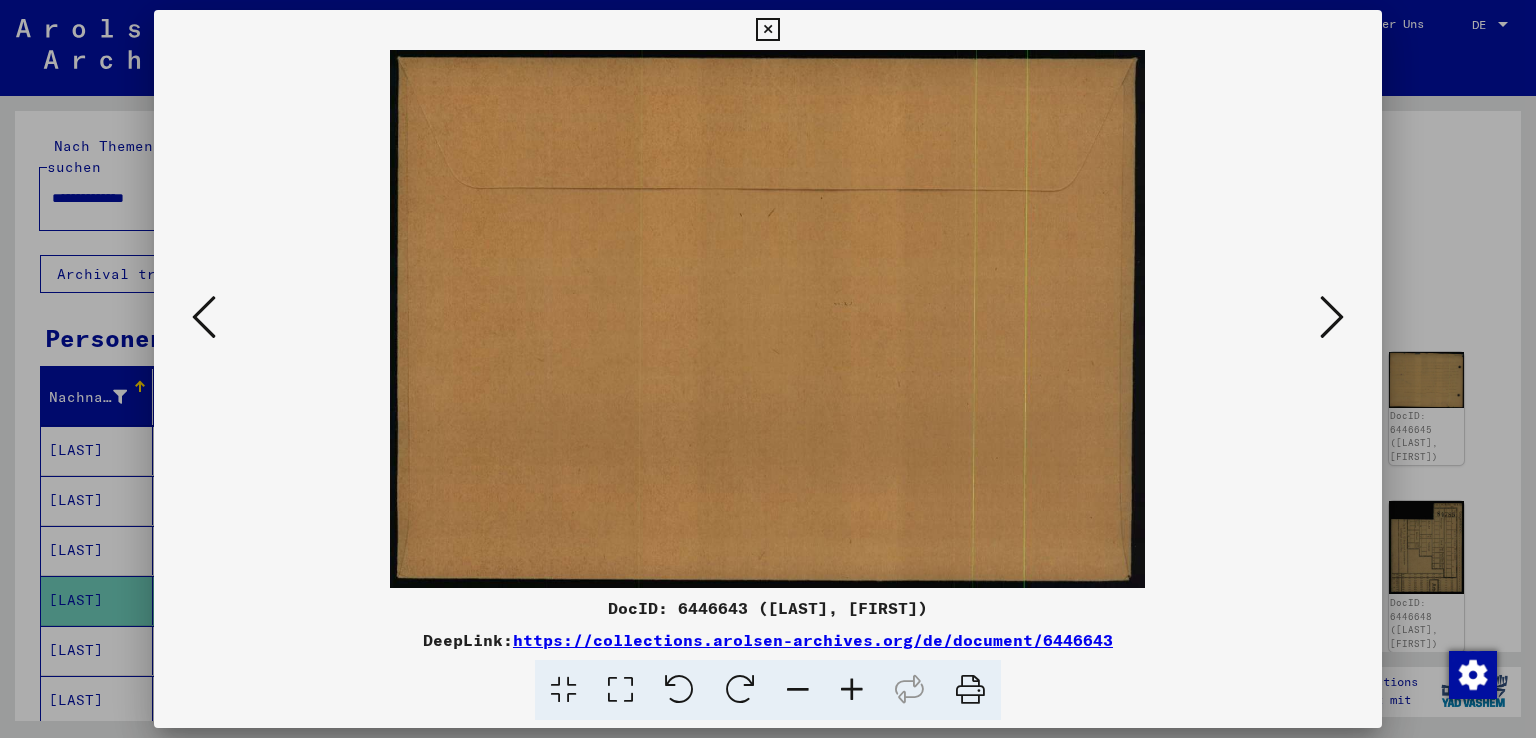 click at bounding box center (1332, 317) 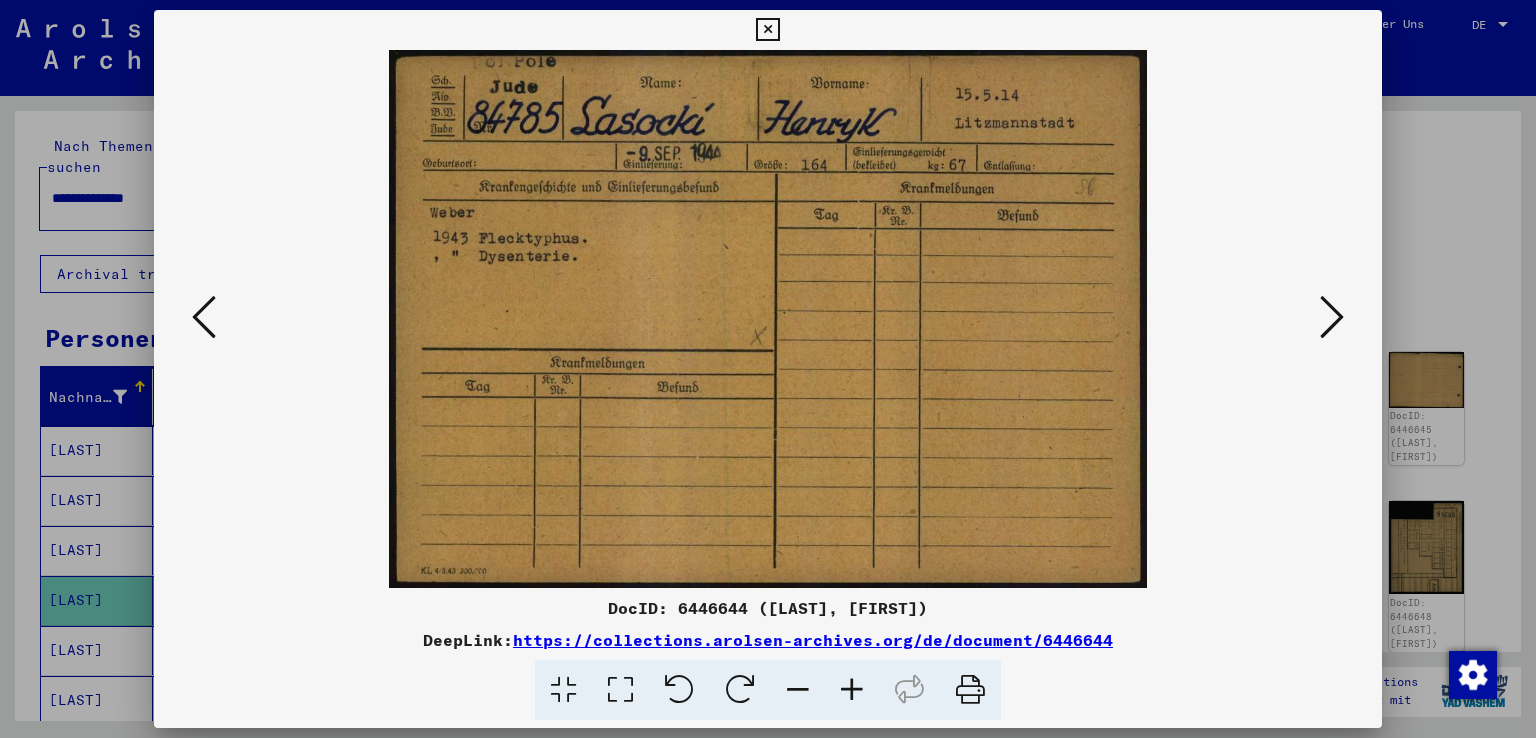 click at bounding box center [1332, 317] 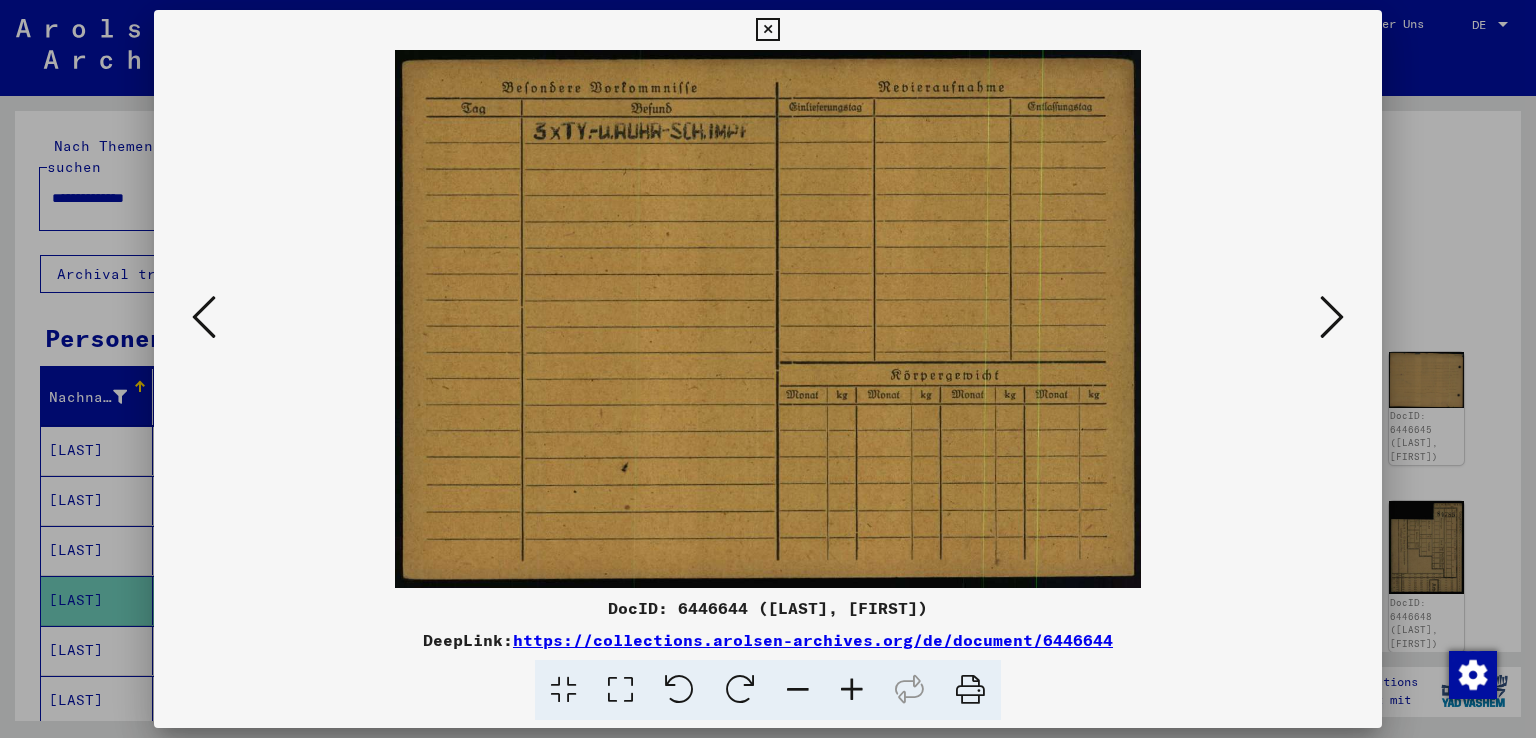 click at bounding box center [768, 319] 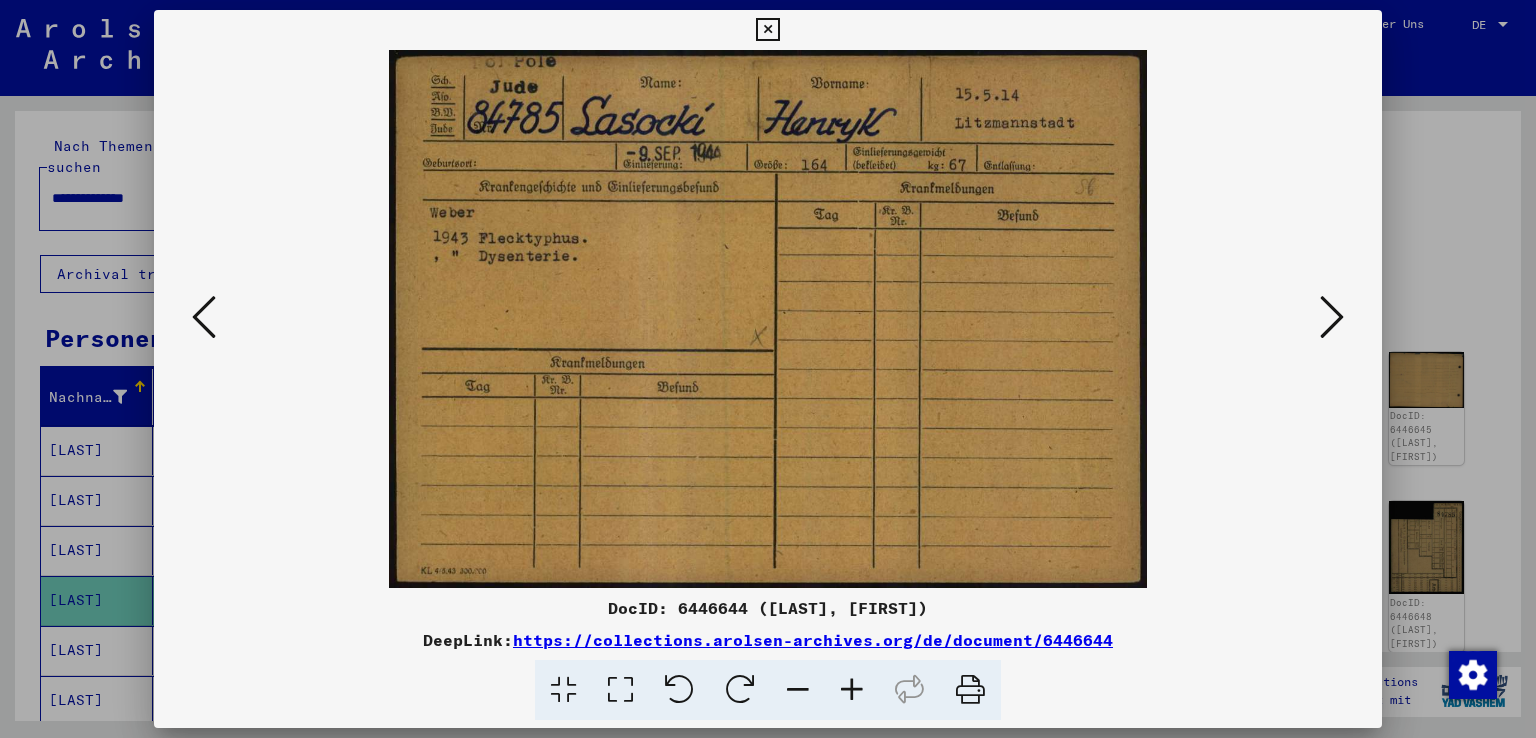 click at bounding box center [768, 319] 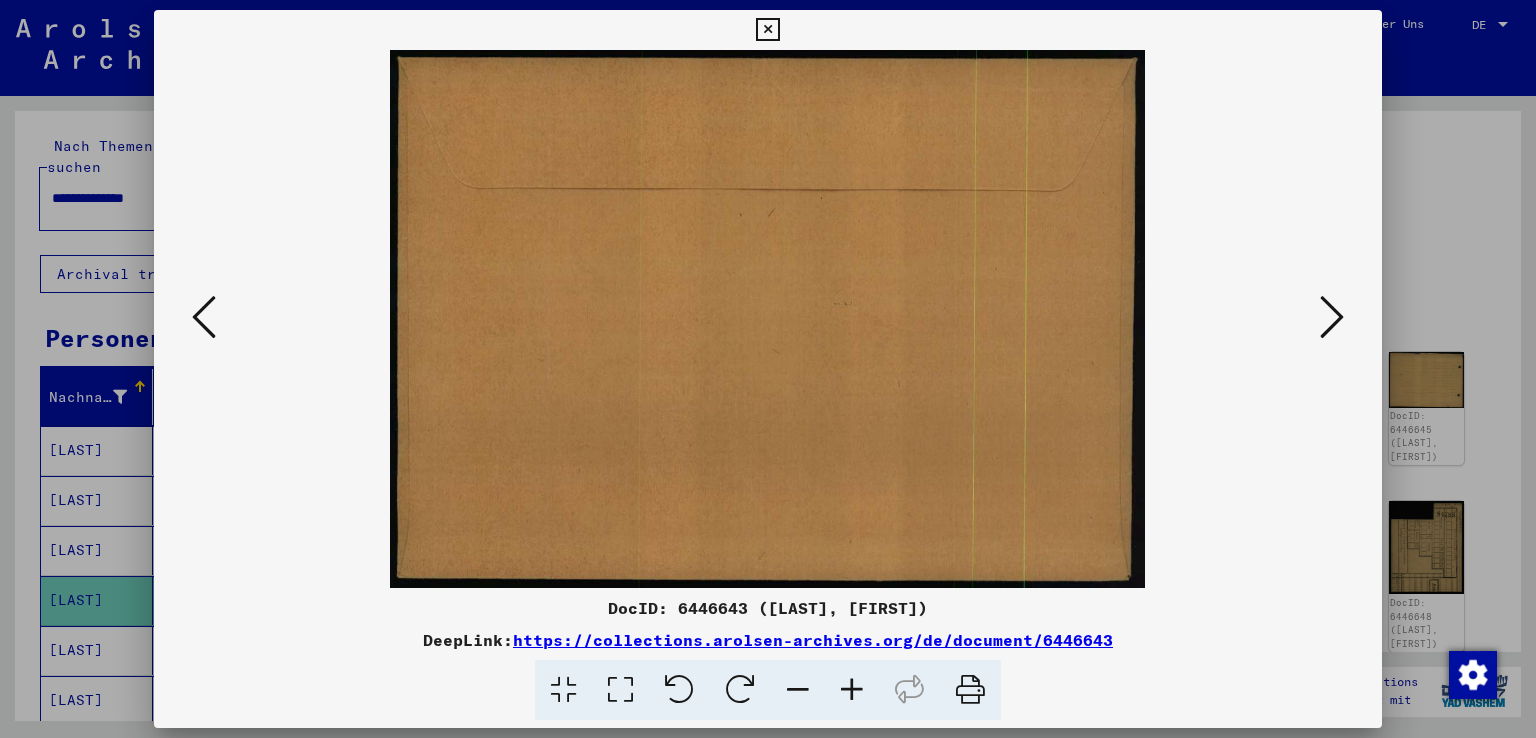 click at bounding box center [204, 317] 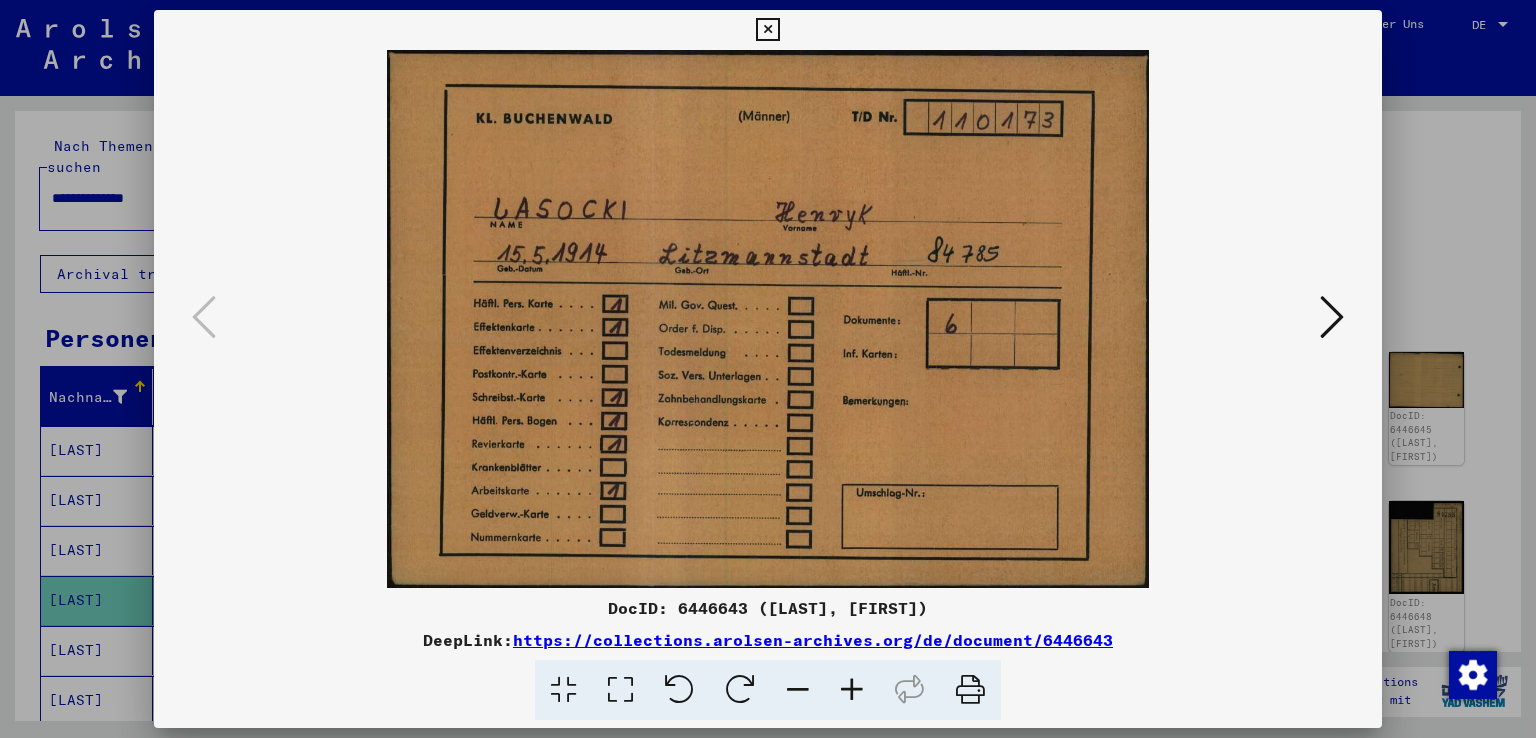 click at bounding box center (1332, 317) 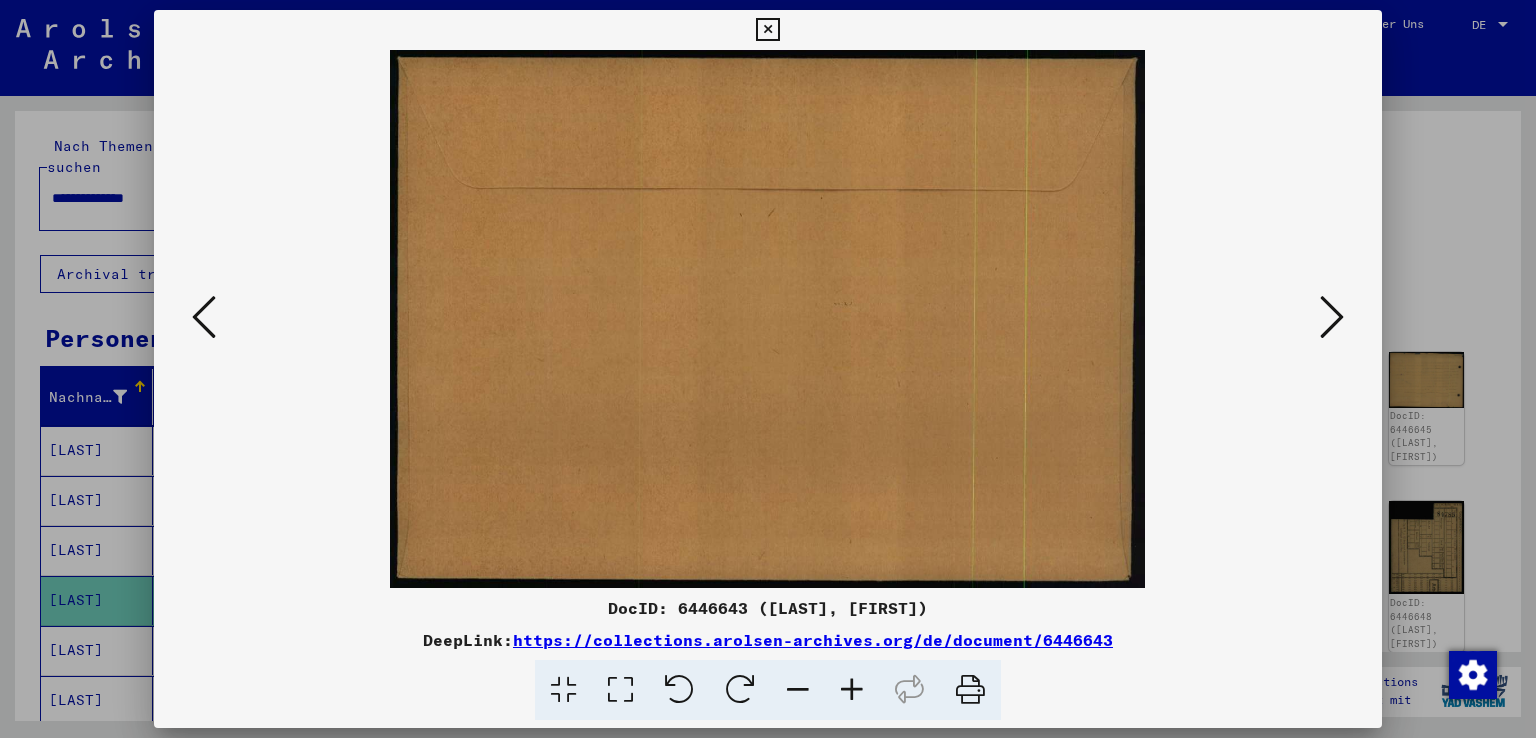 click at bounding box center (1332, 317) 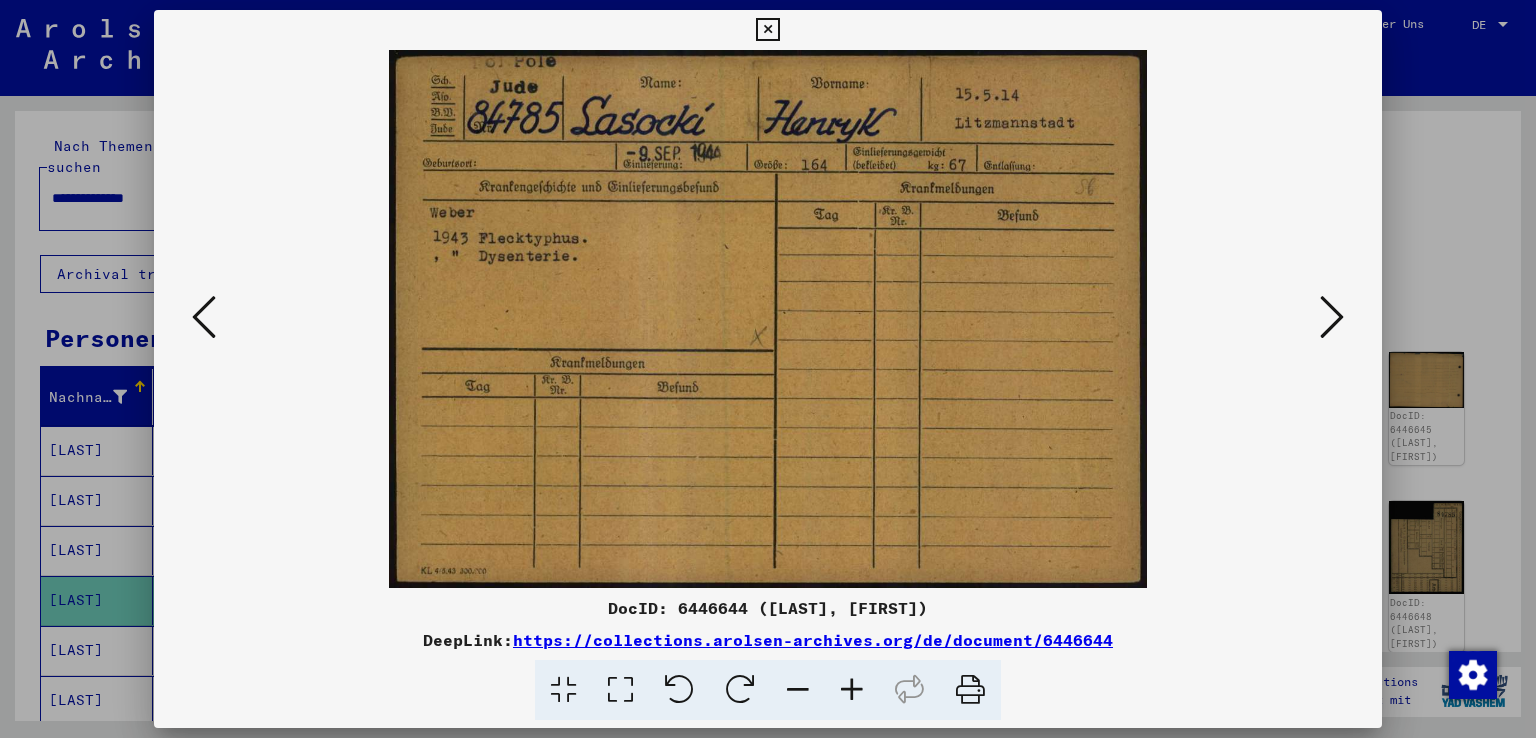 click at bounding box center (1332, 317) 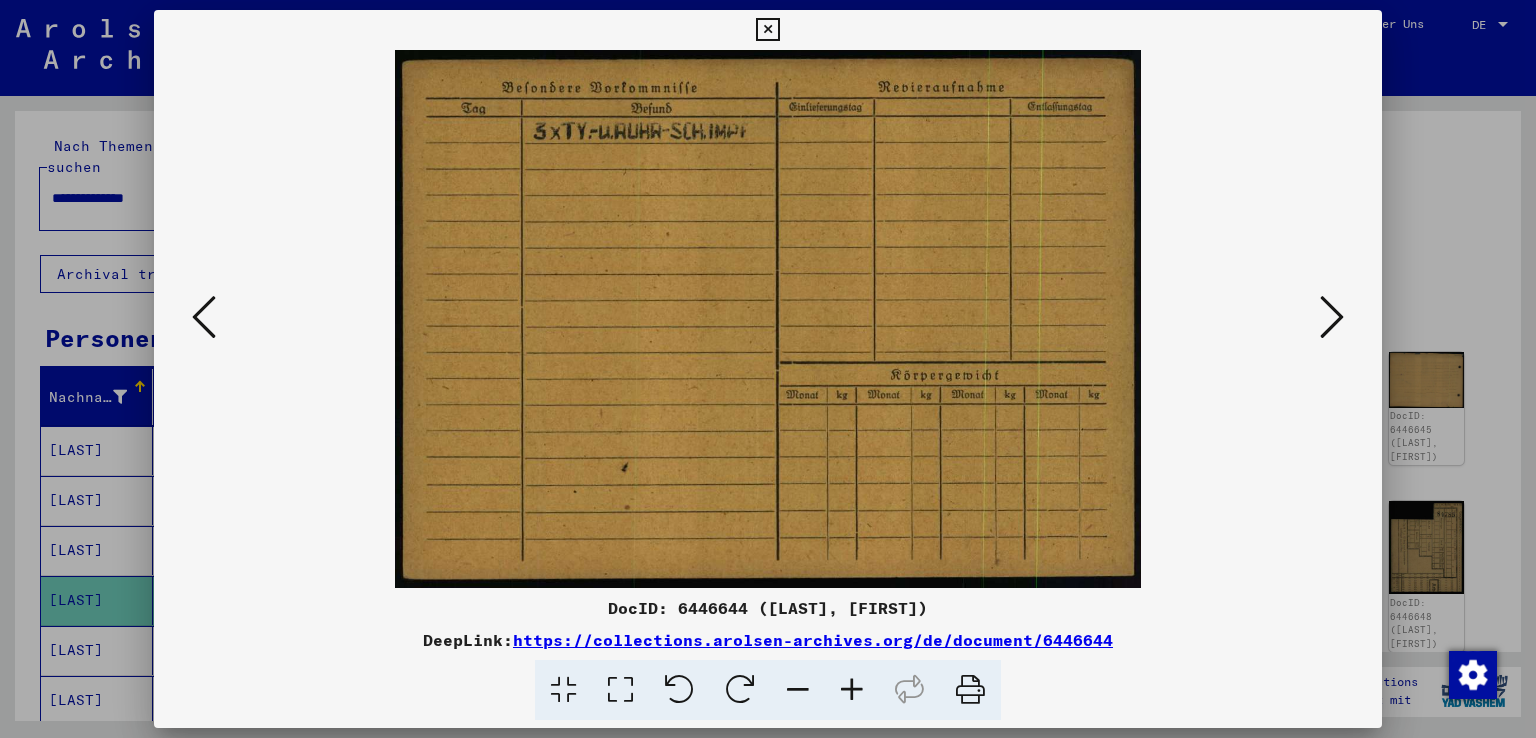 click at bounding box center [204, 317] 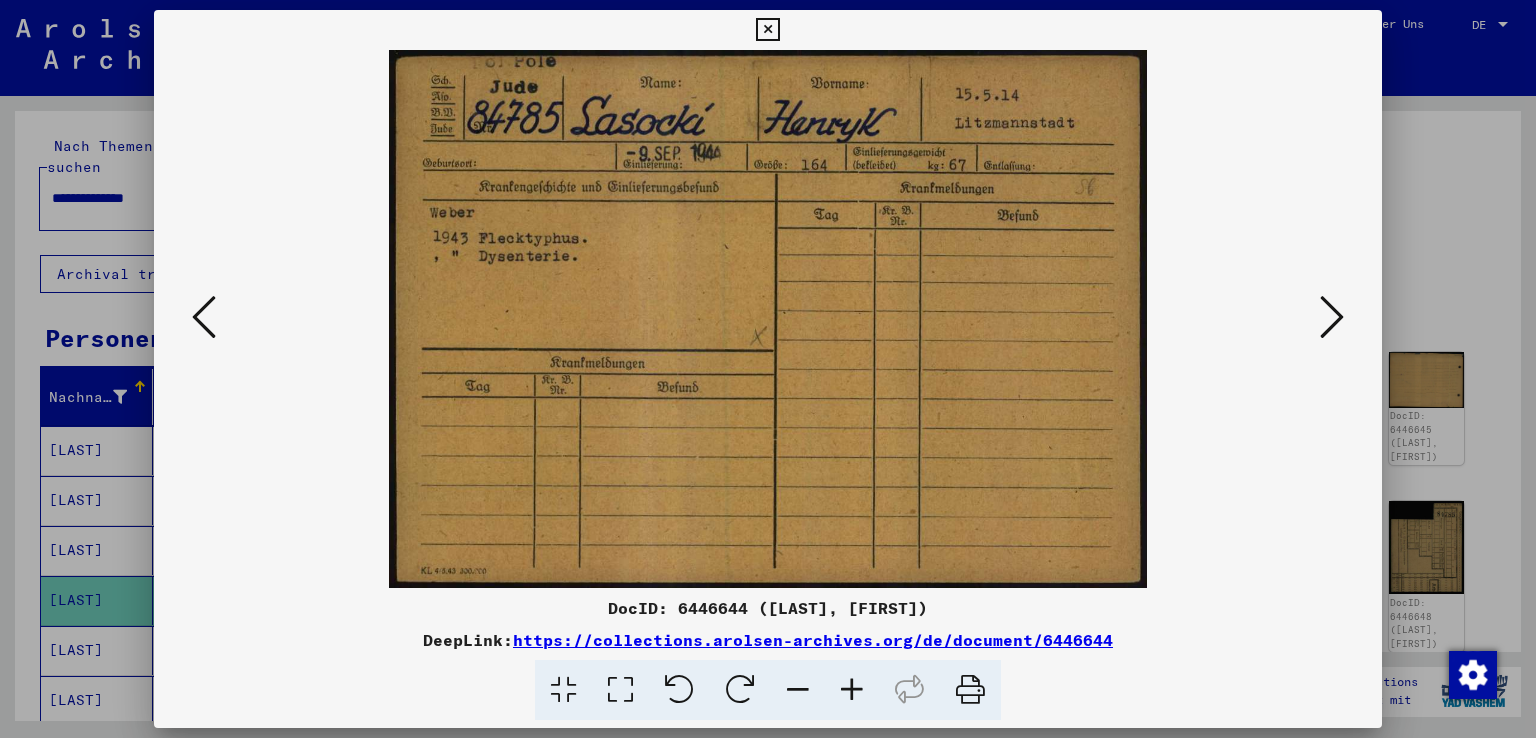 drag, startPoint x: 1161, startPoint y: 634, endPoint x: 520, endPoint y: 639, distance: 641.0195 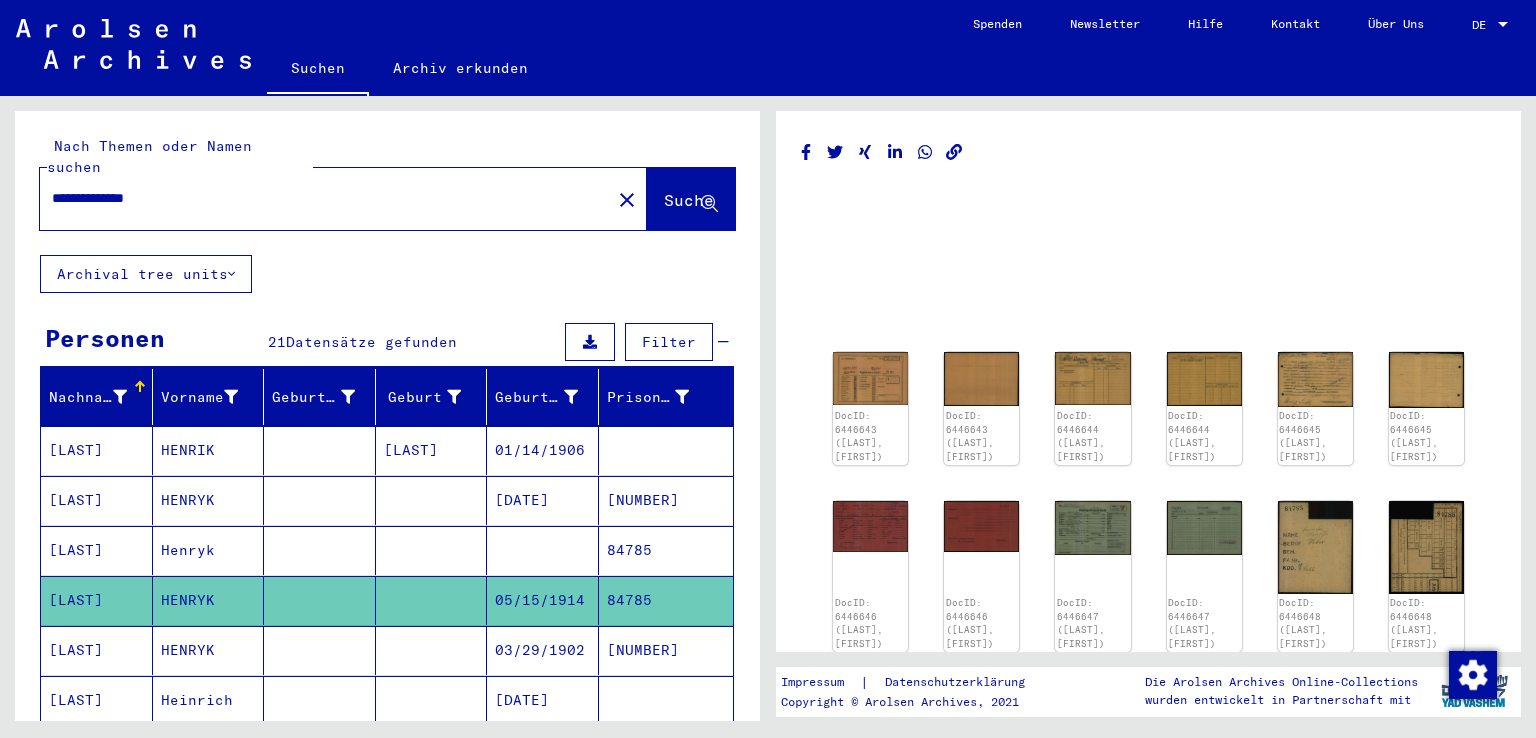 click on "**********" 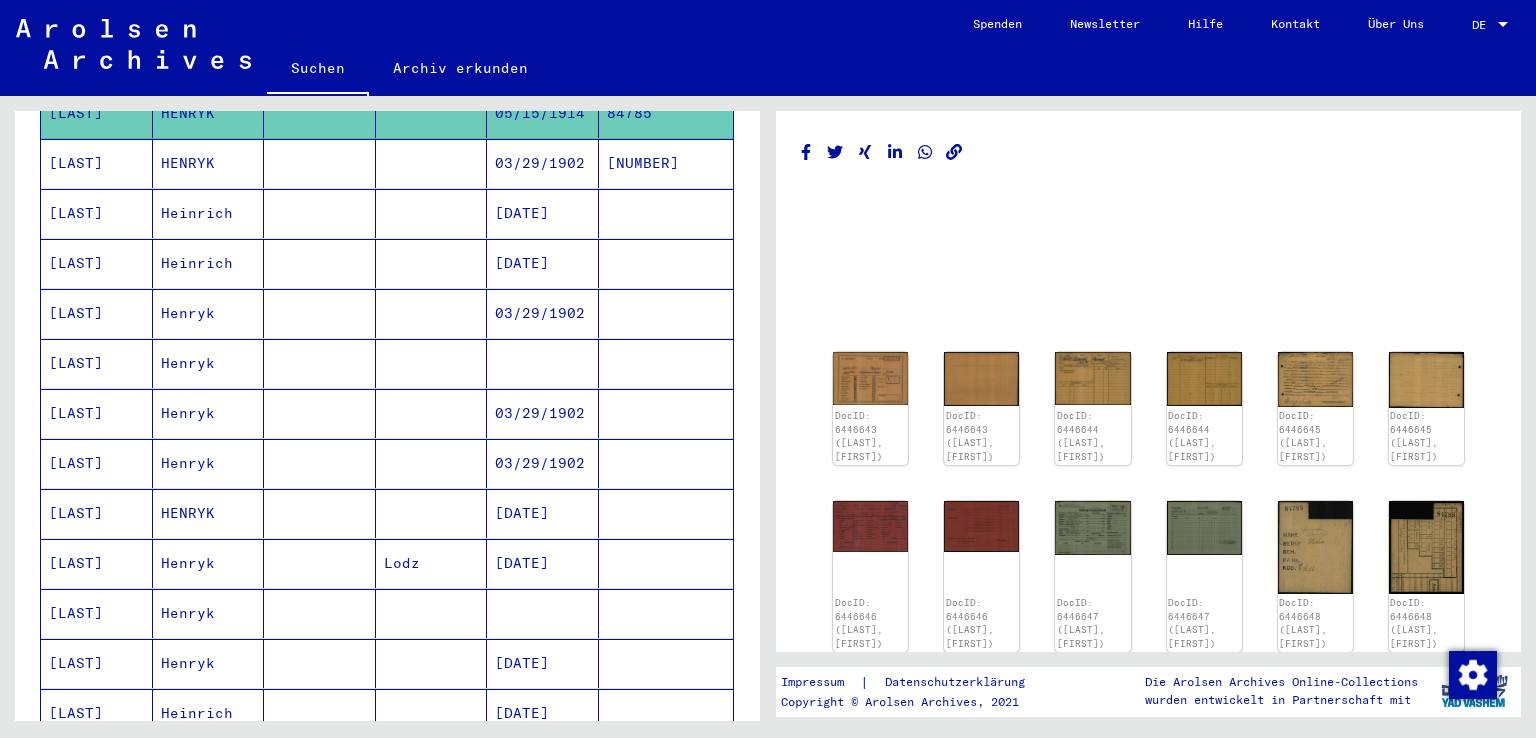 scroll, scrollTop: 546, scrollLeft: 0, axis: vertical 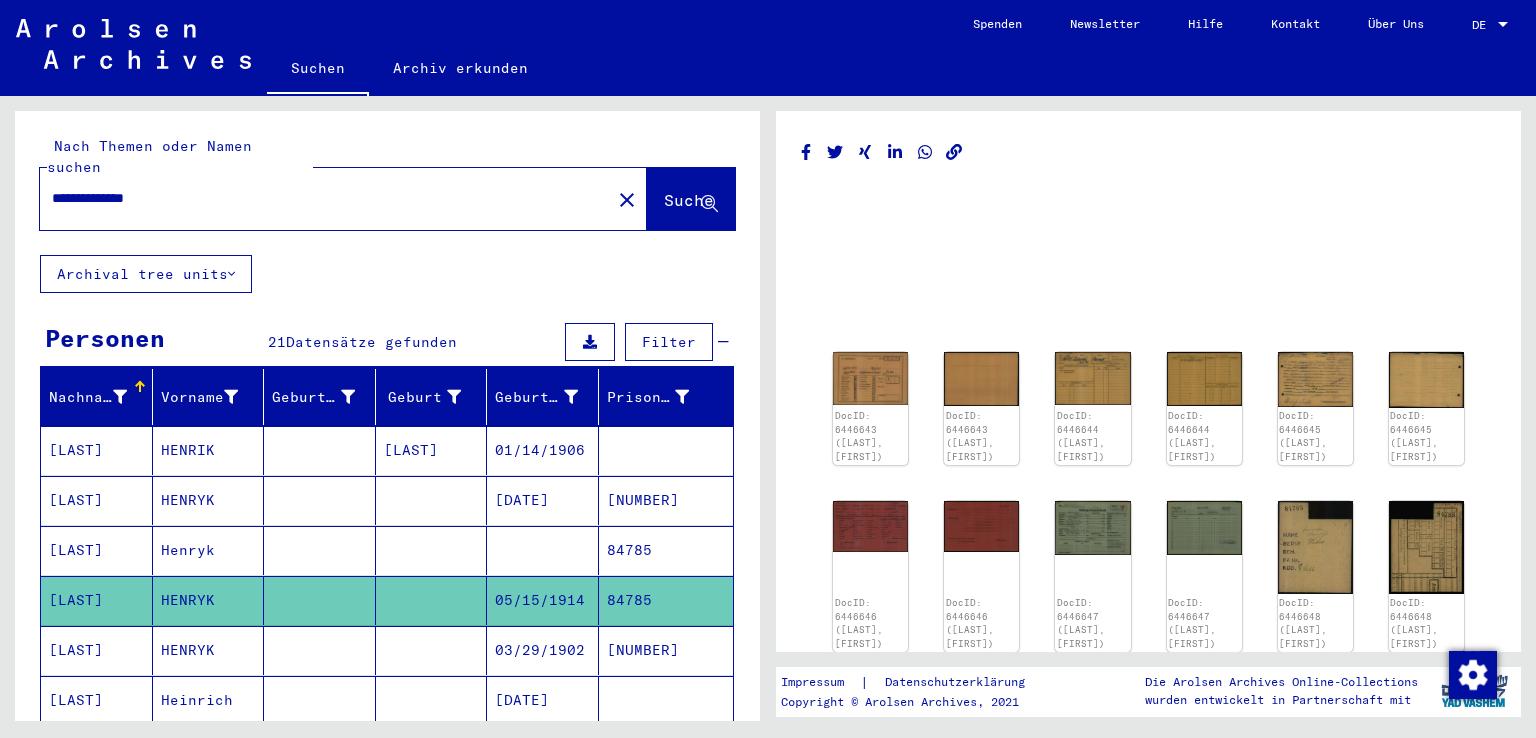 click on "**********" 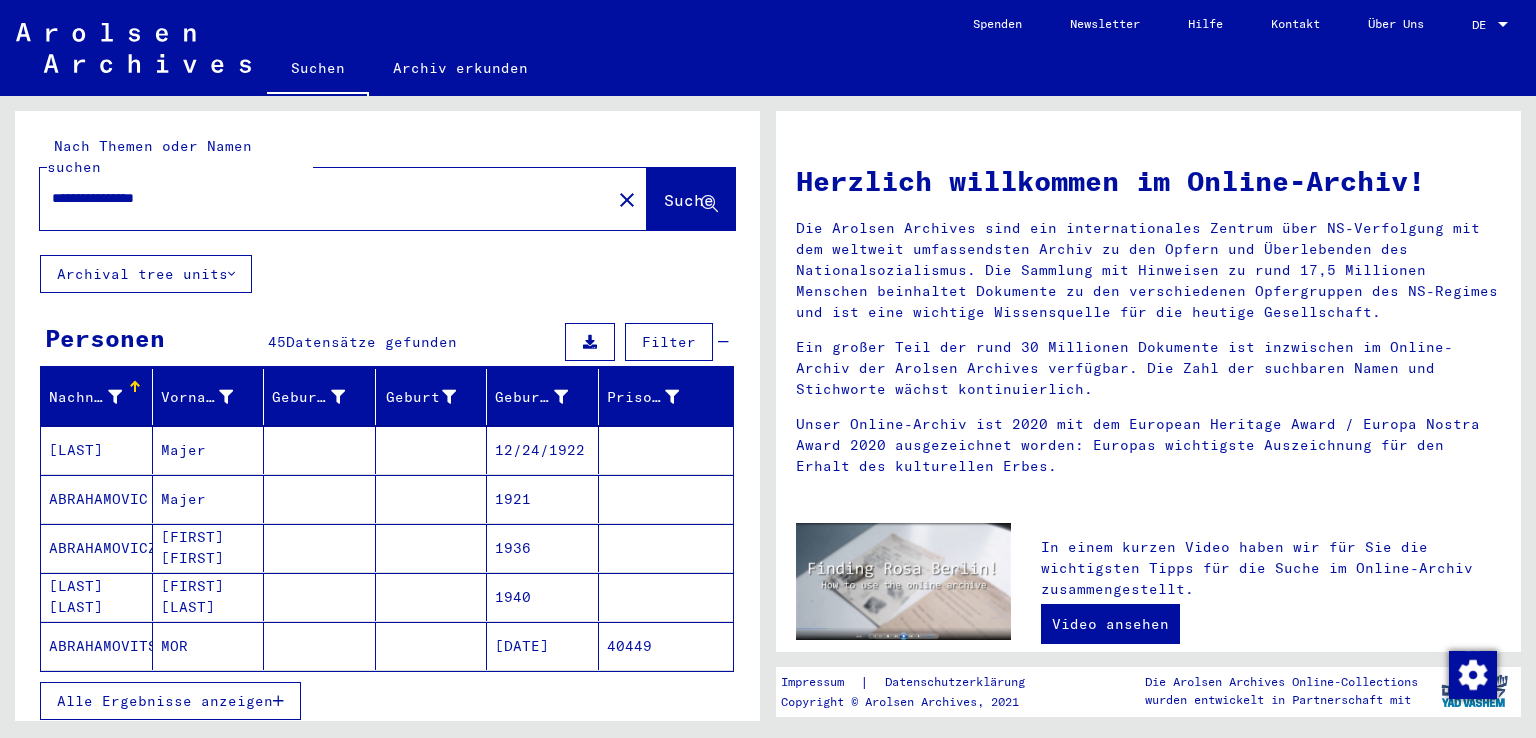click on "Majer" at bounding box center (209, 499) 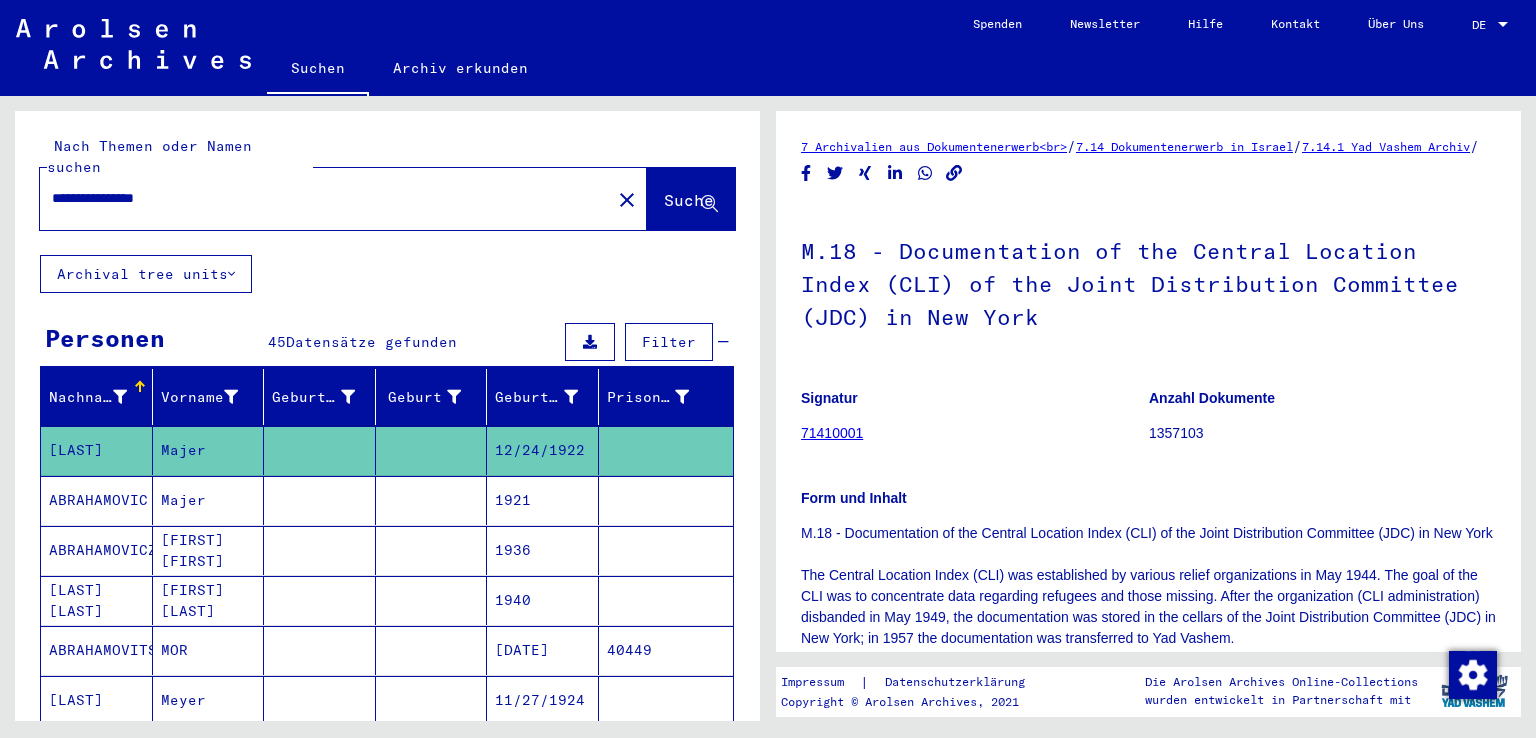 scroll, scrollTop: 0, scrollLeft: 0, axis: both 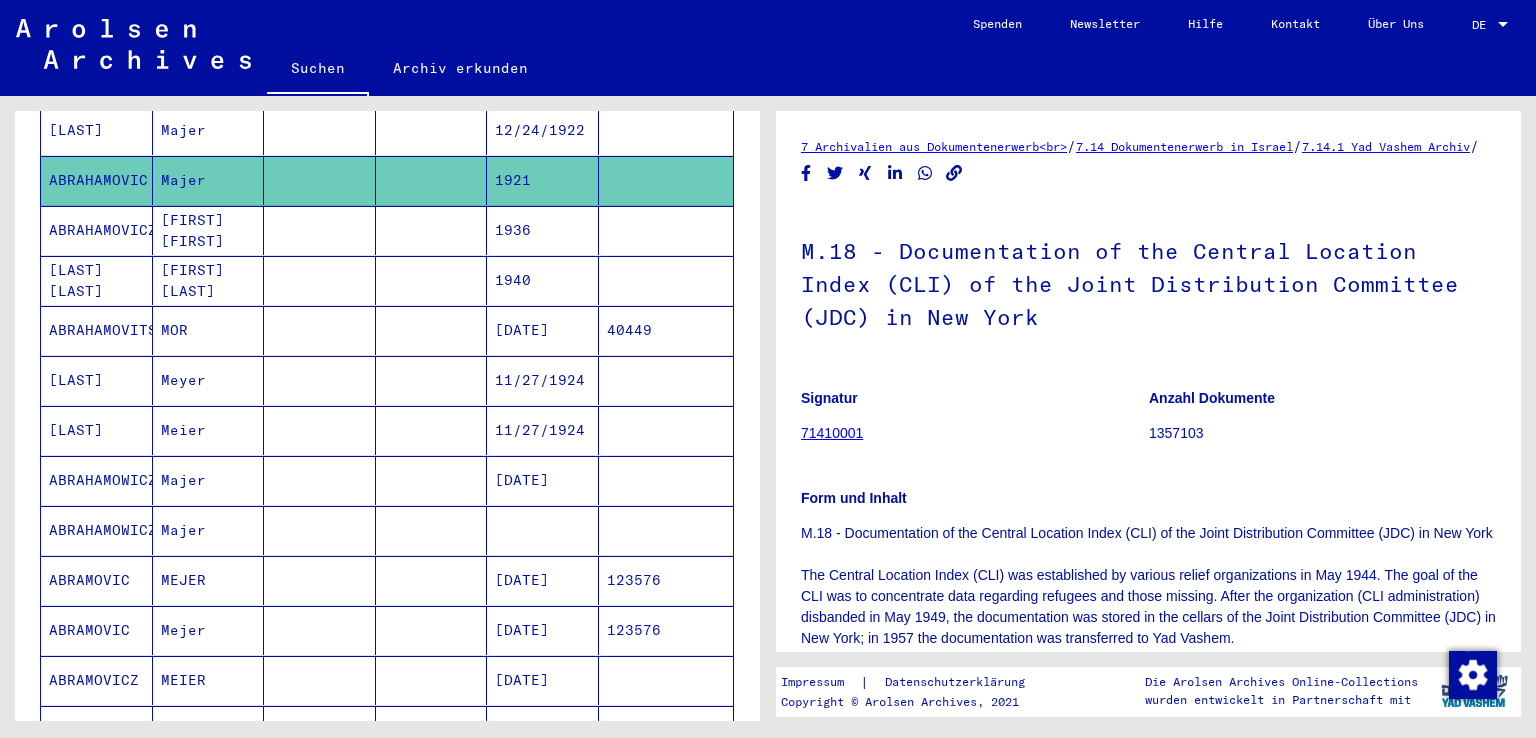 click at bounding box center [666, 480] 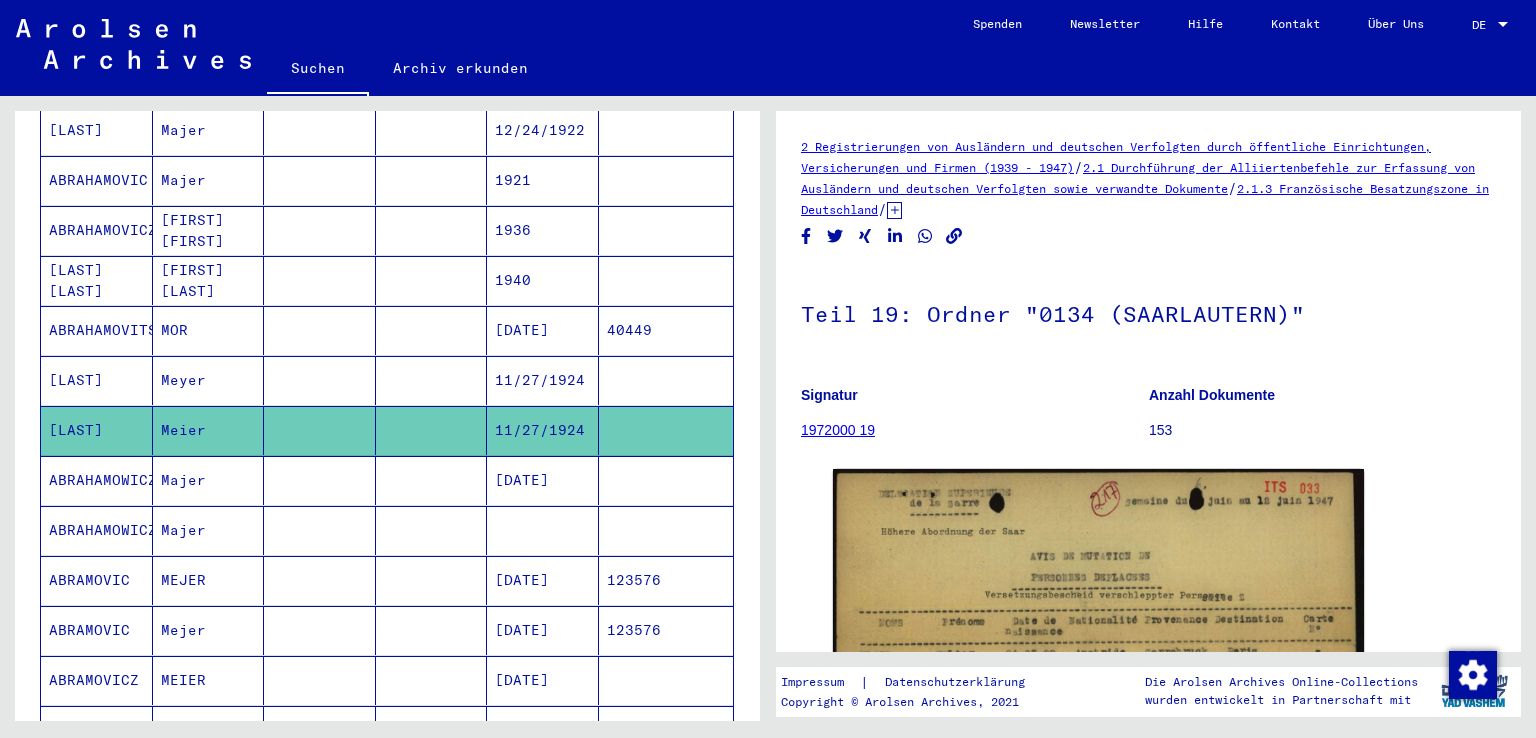 scroll, scrollTop: 0, scrollLeft: 0, axis: both 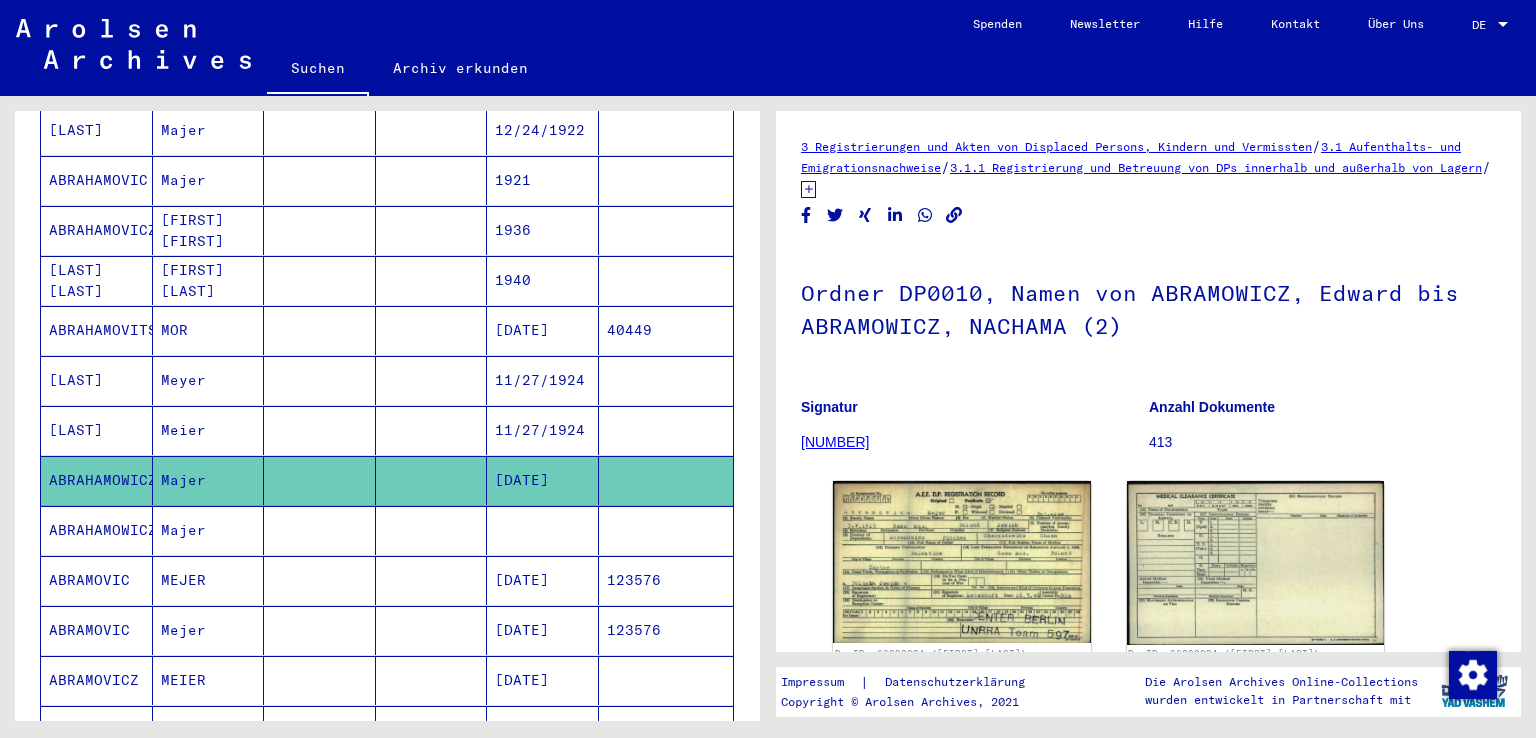 click at bounding box center (666, 580) 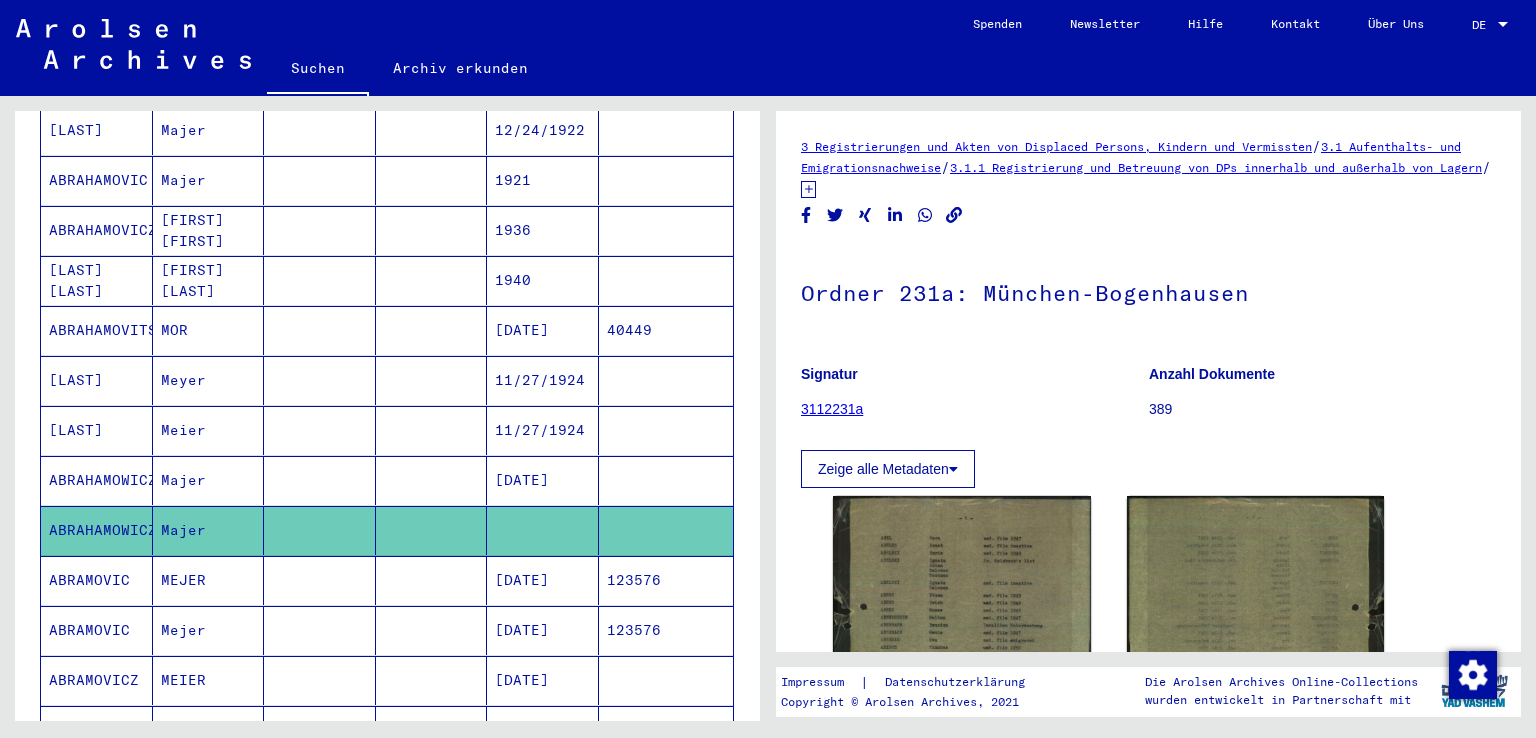 scroll, scrollTop: 0, scrollLeft: 0, axis: both 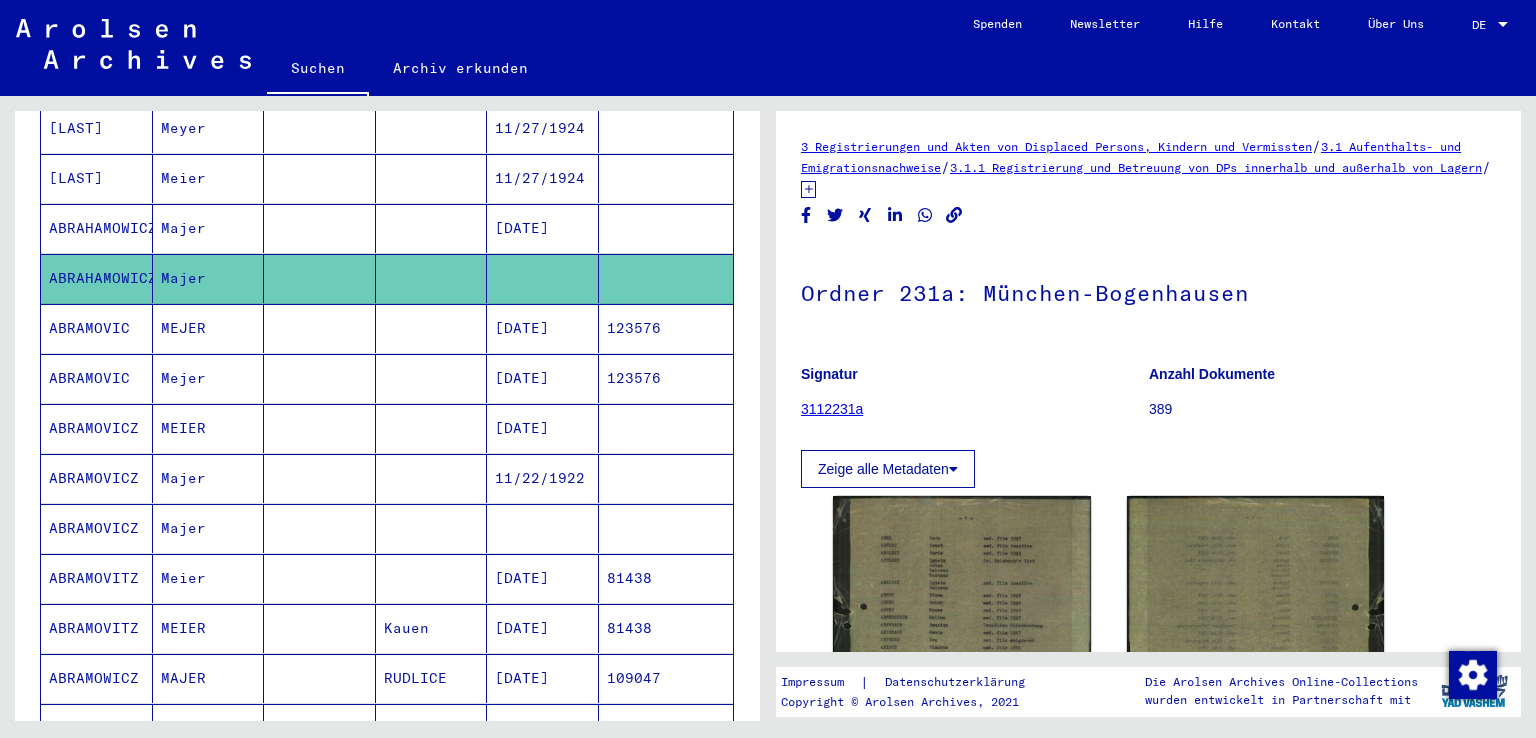 click at bounding box center (666, 528) 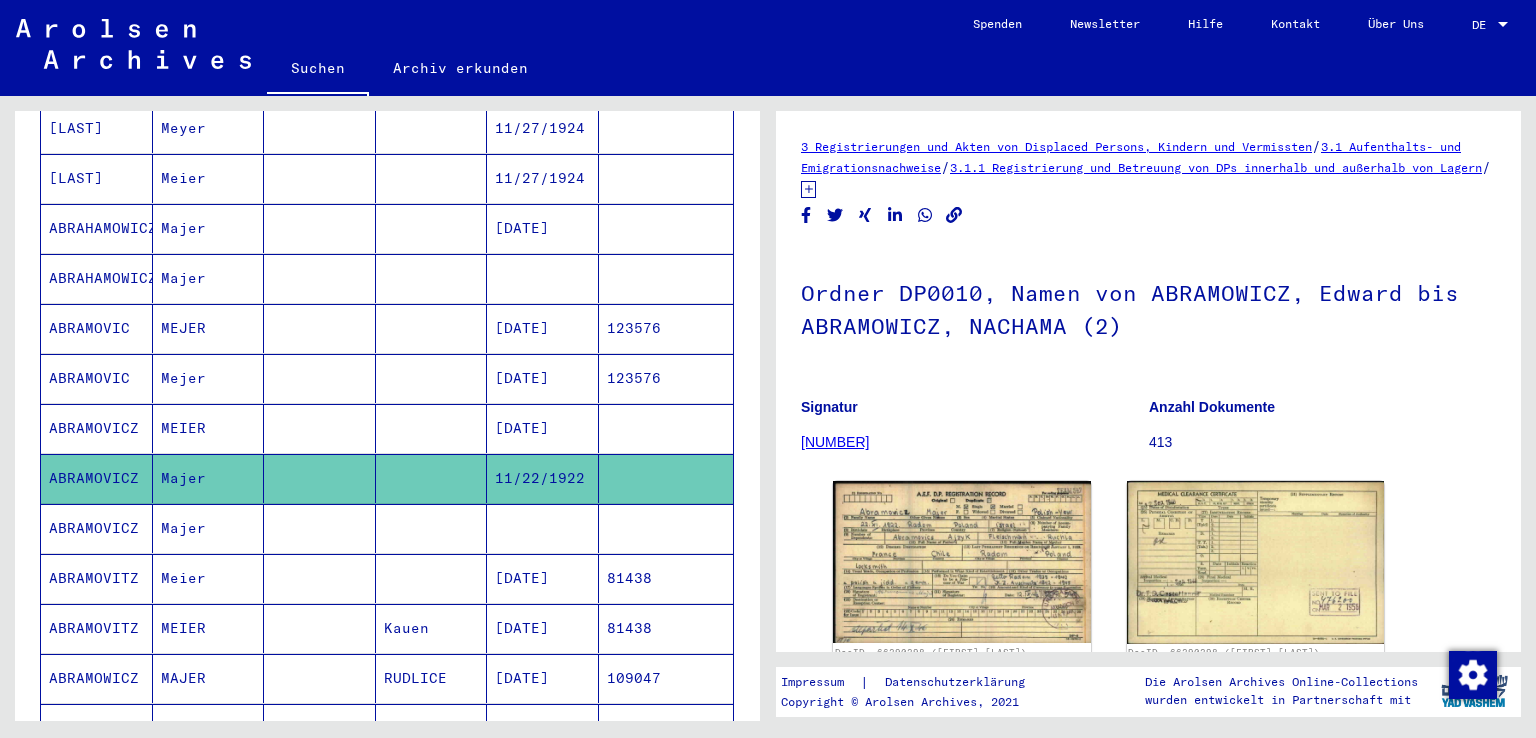 scroll, scrollTop: 0, scrollLeft: 0, axis: both 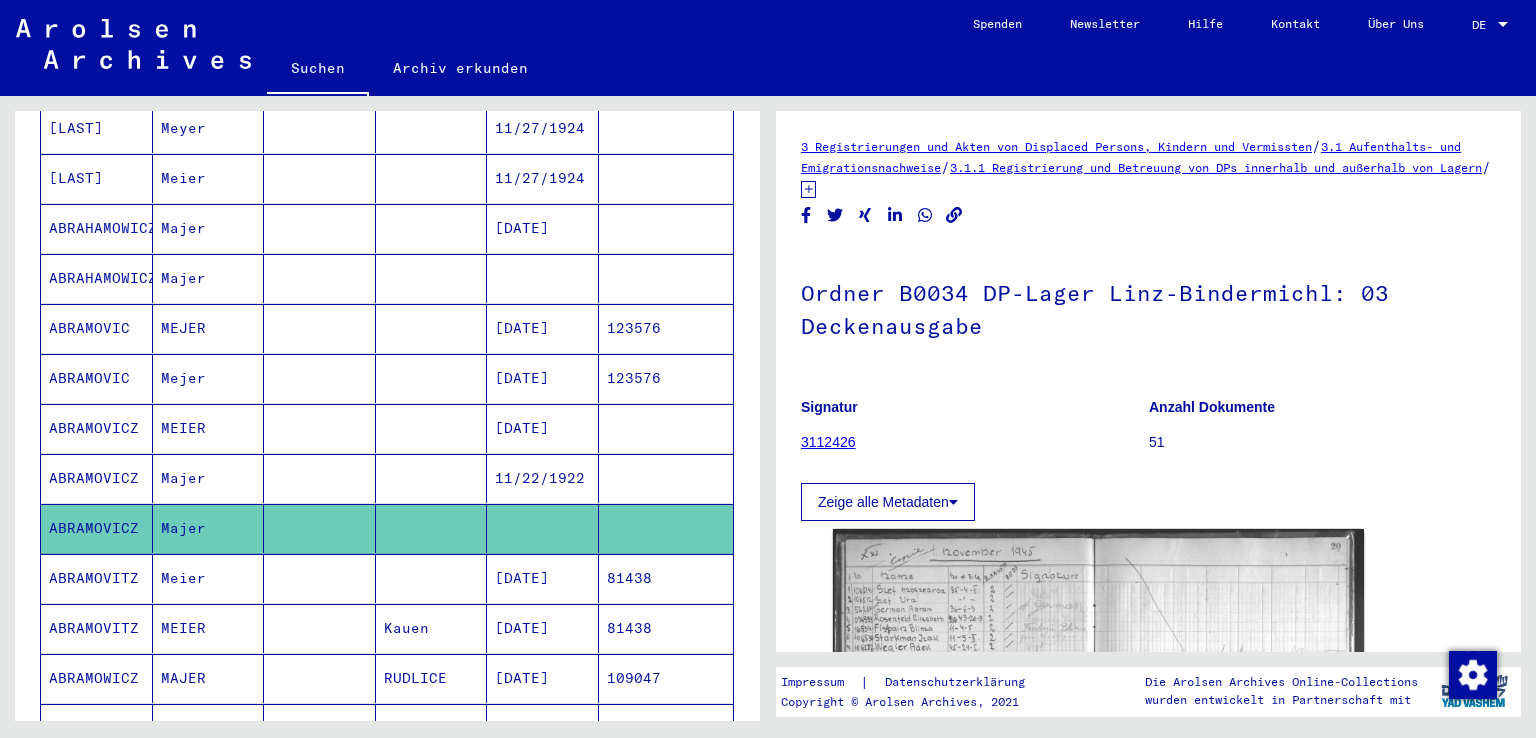 drag, startPoint x: 742, startPoint y: 402, endPoint x: 736, endPoint y: 449, distance: 47.38143 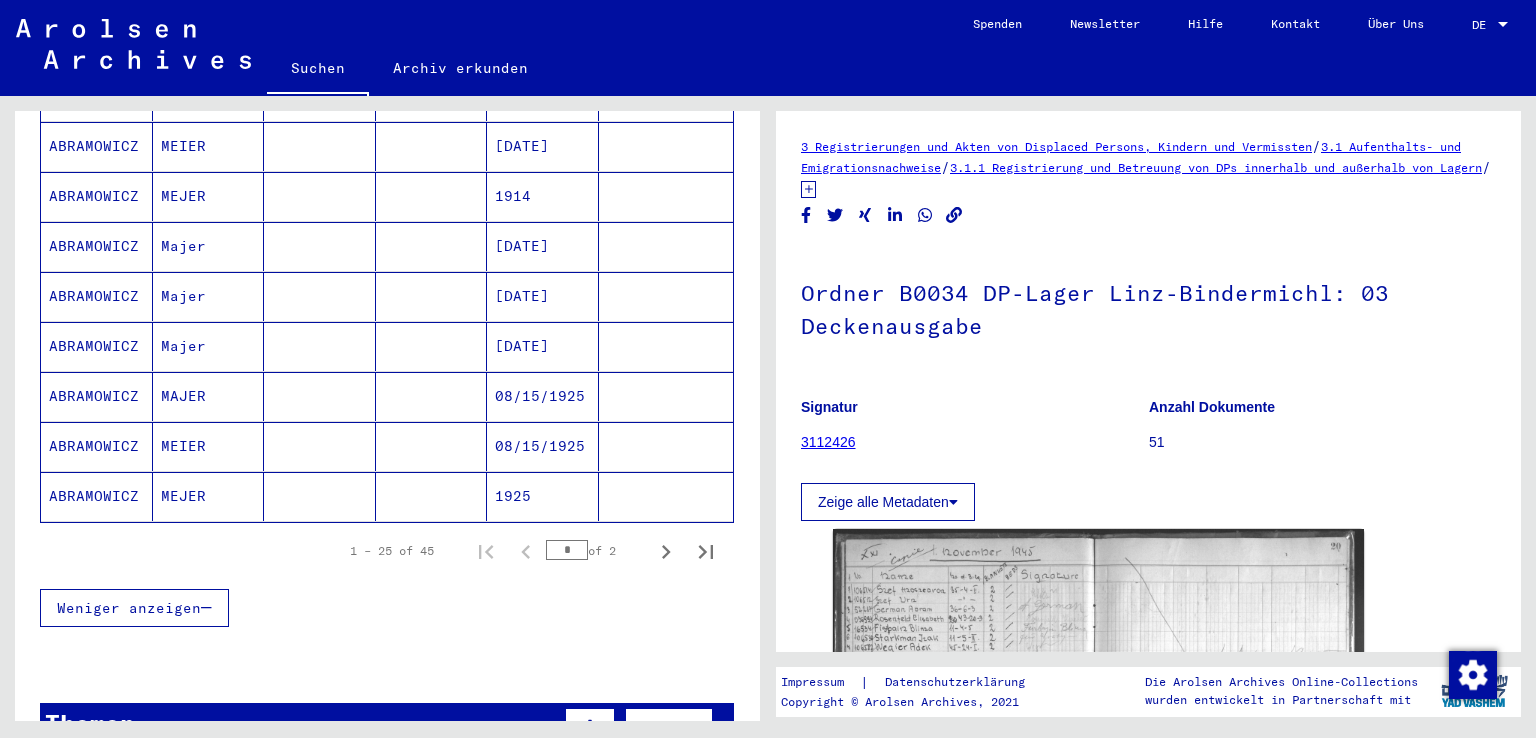 scroll, scrollTop: 0, scrollLeft: 0, axis: both 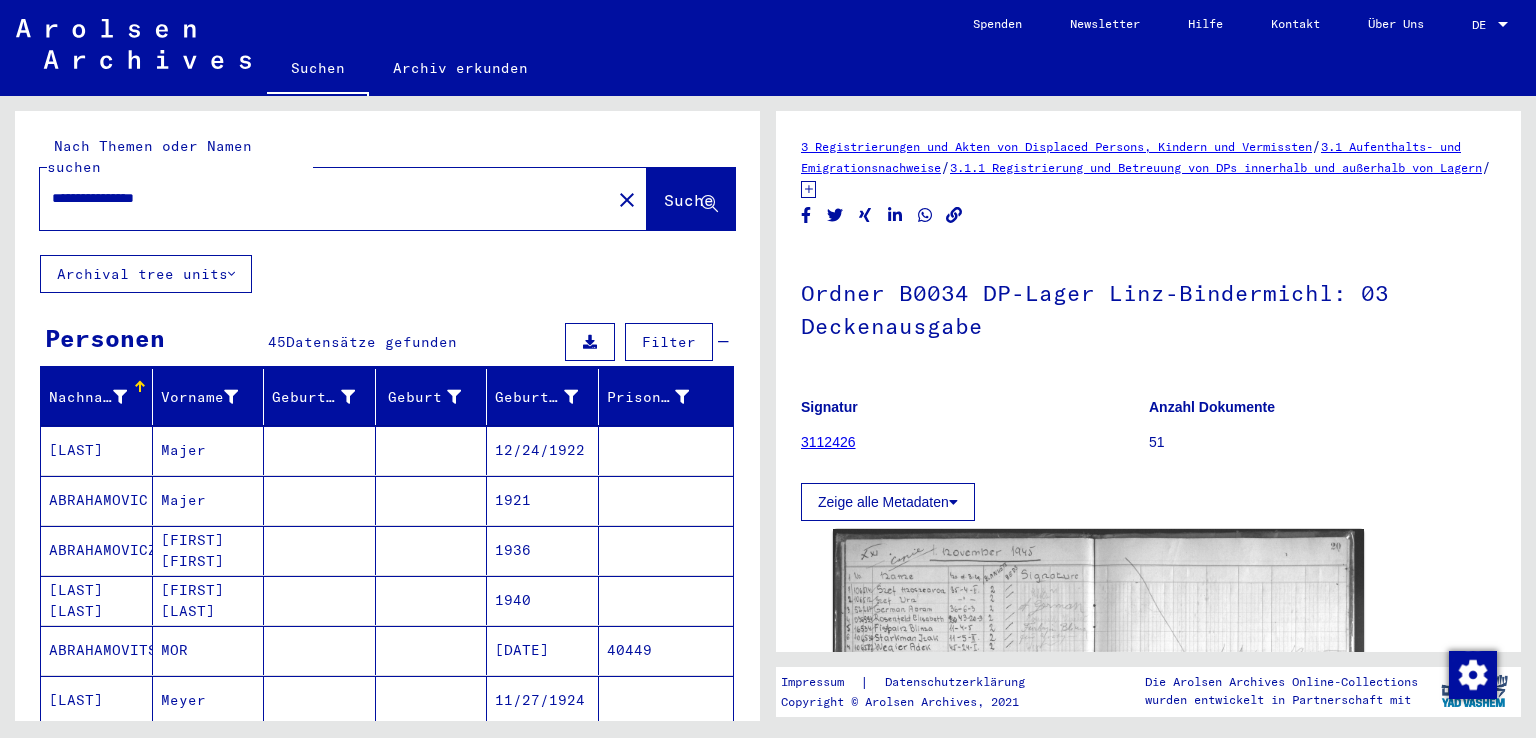 click on "**********" at bounding box center (325, 198) 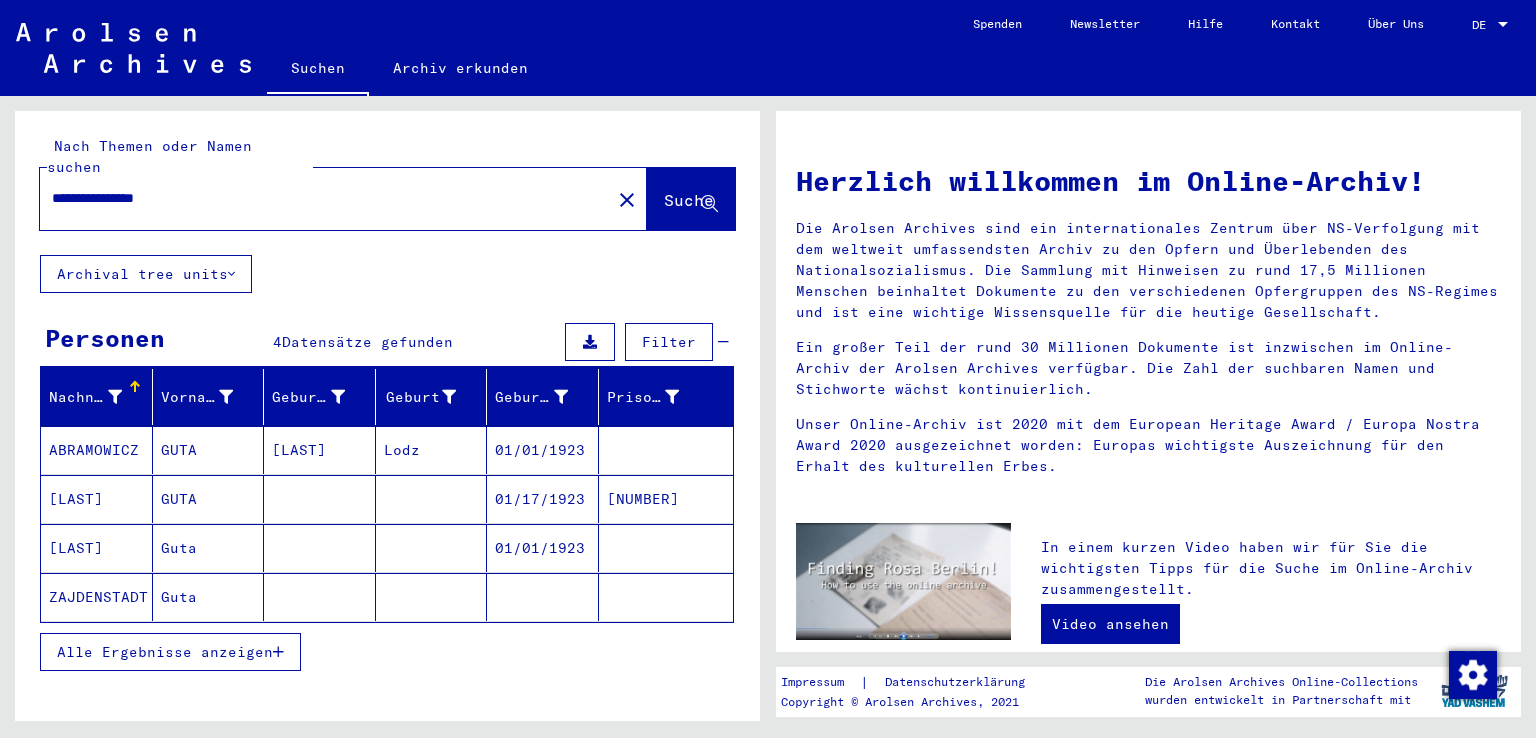 click on "GUTA" at bounding box center (209, 499) 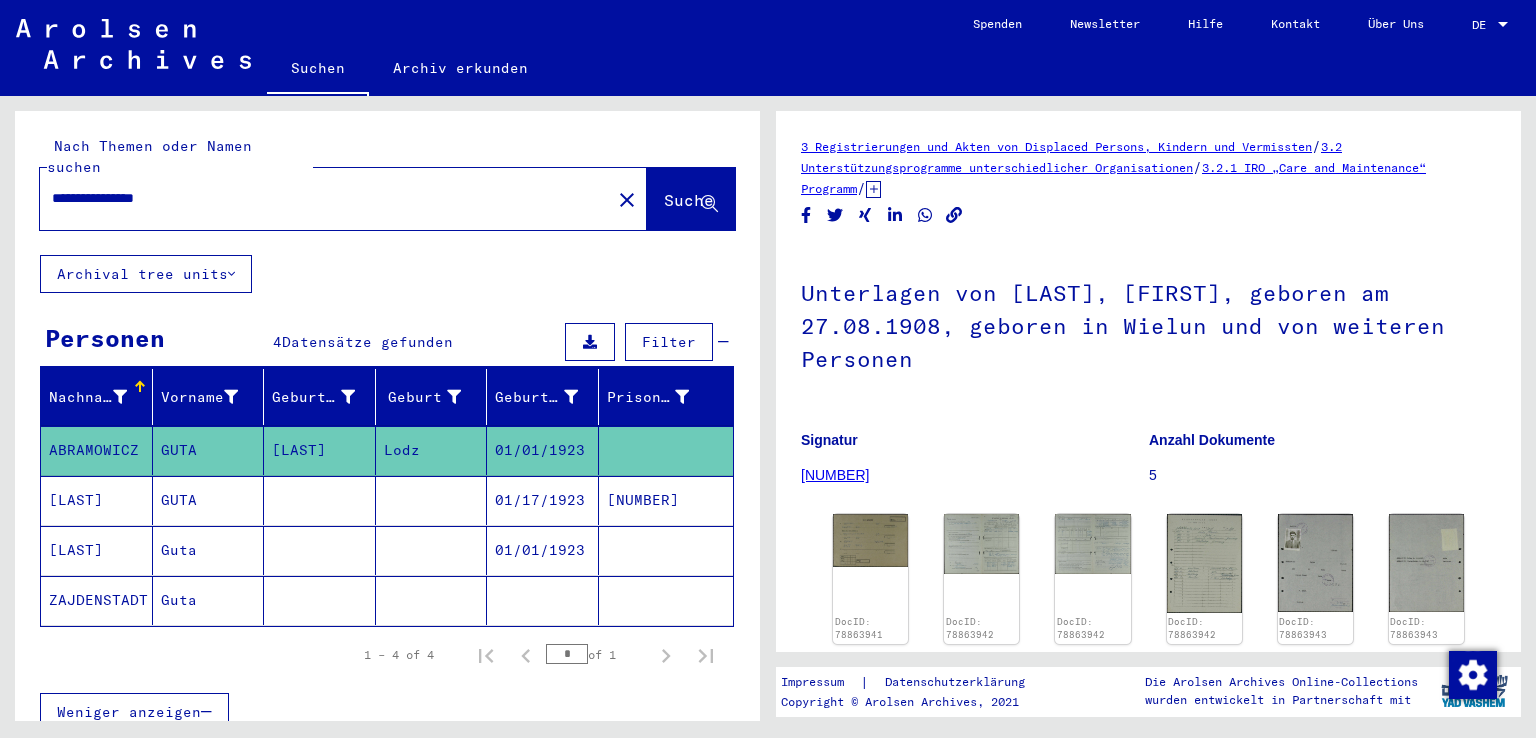 scroll, scrollTop: 0, scrollLeft: 0, axis: both 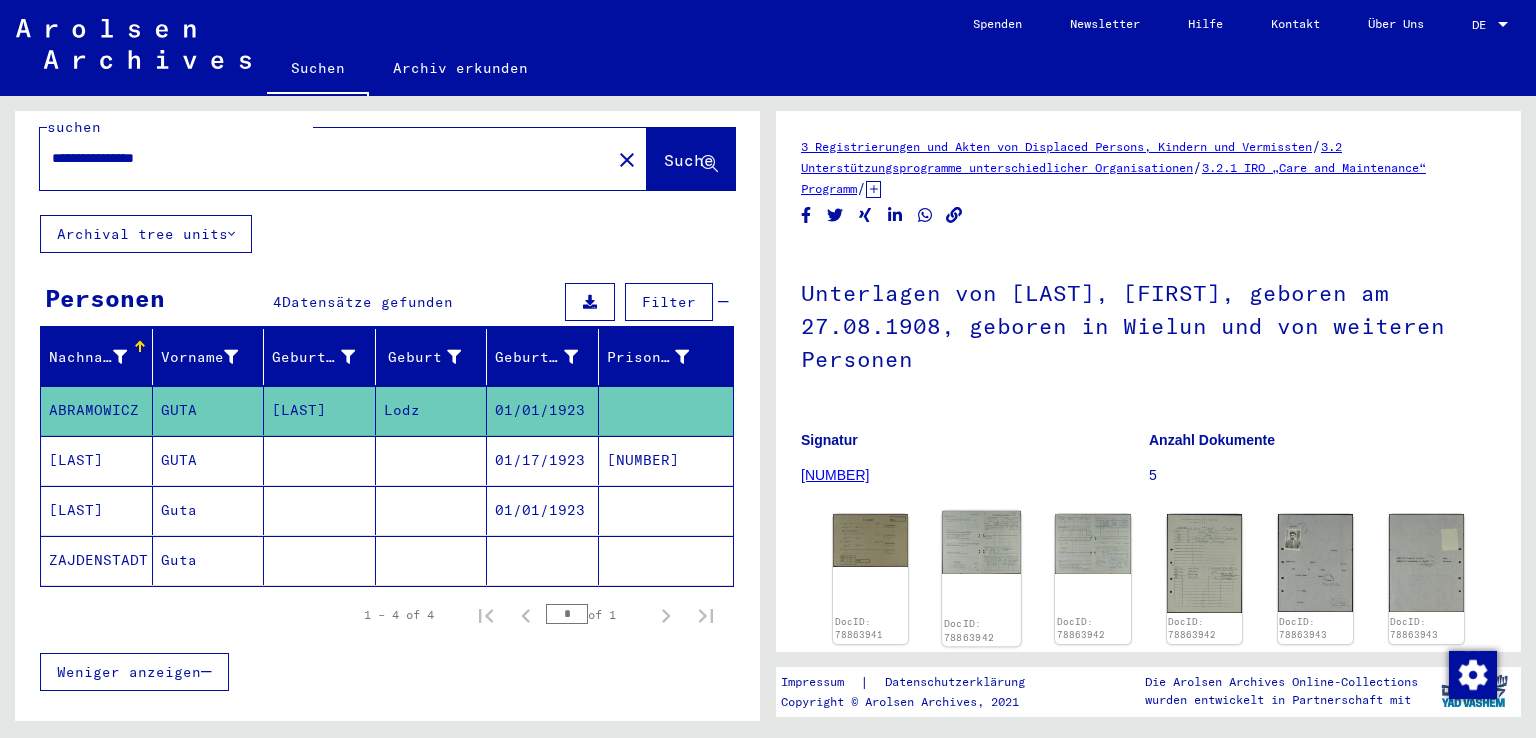 click 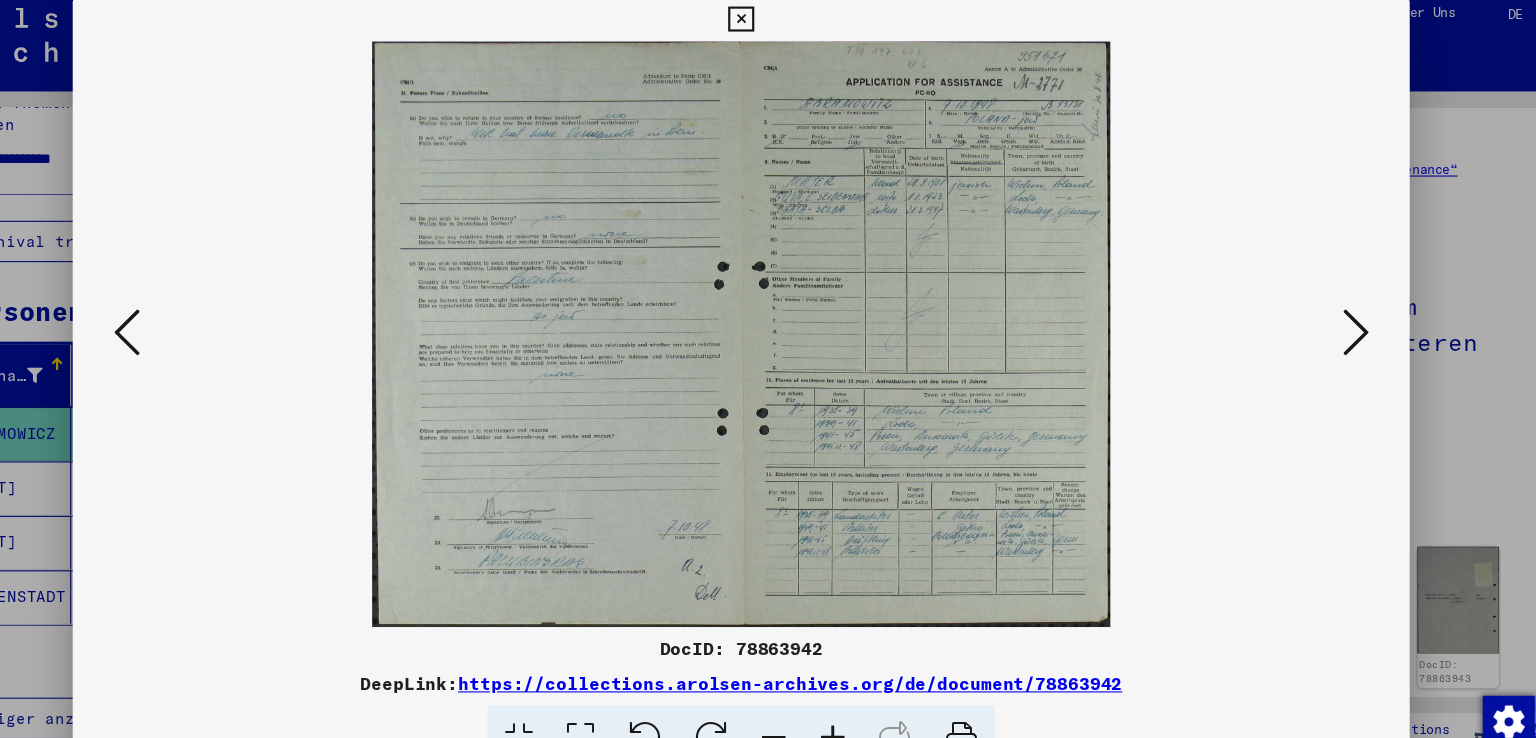 drag, startPoint x: 1134, startPoint y: 639, endPoint x: 516, endPoint y: 644, distance: 618.0202 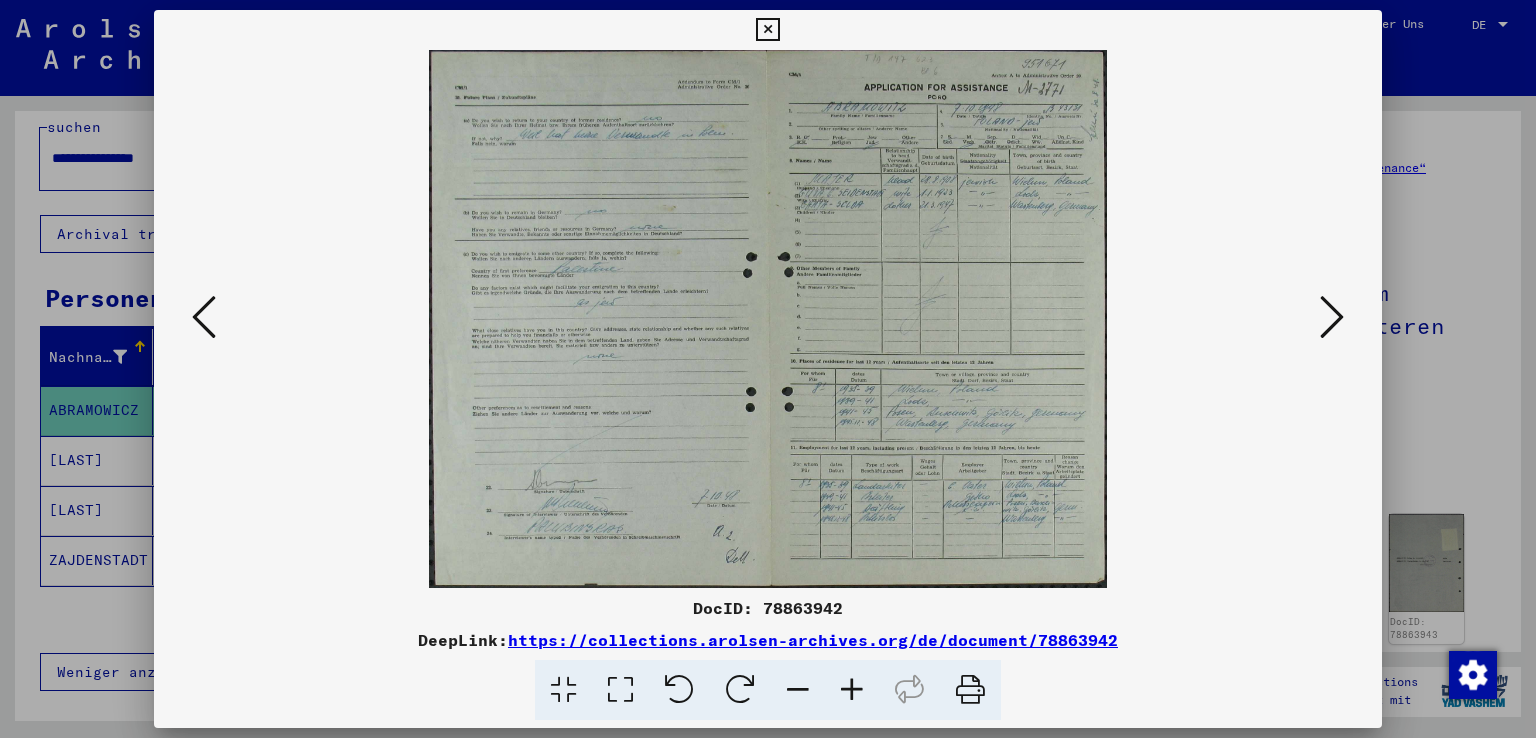 click at bounding box center [768, 369] 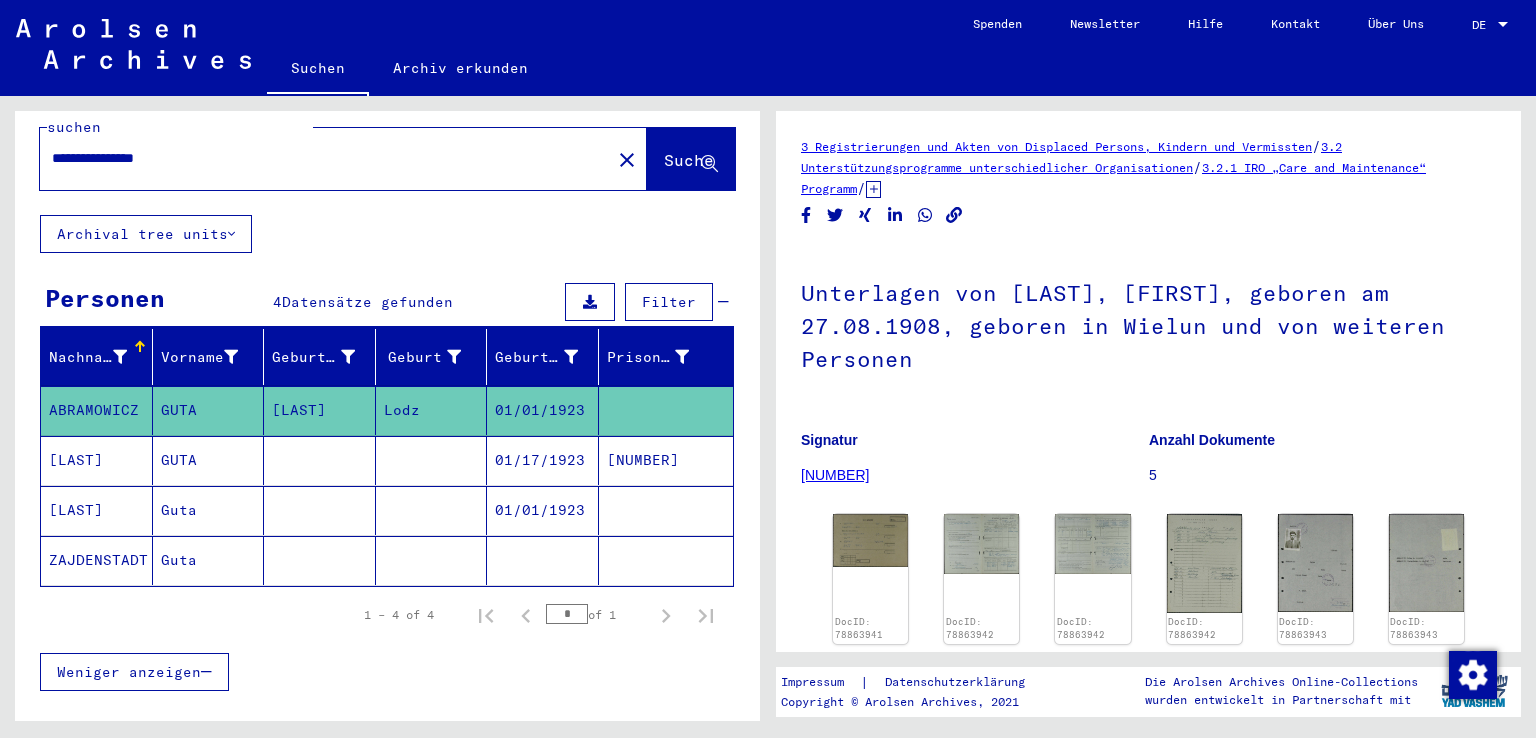 click on "**********" 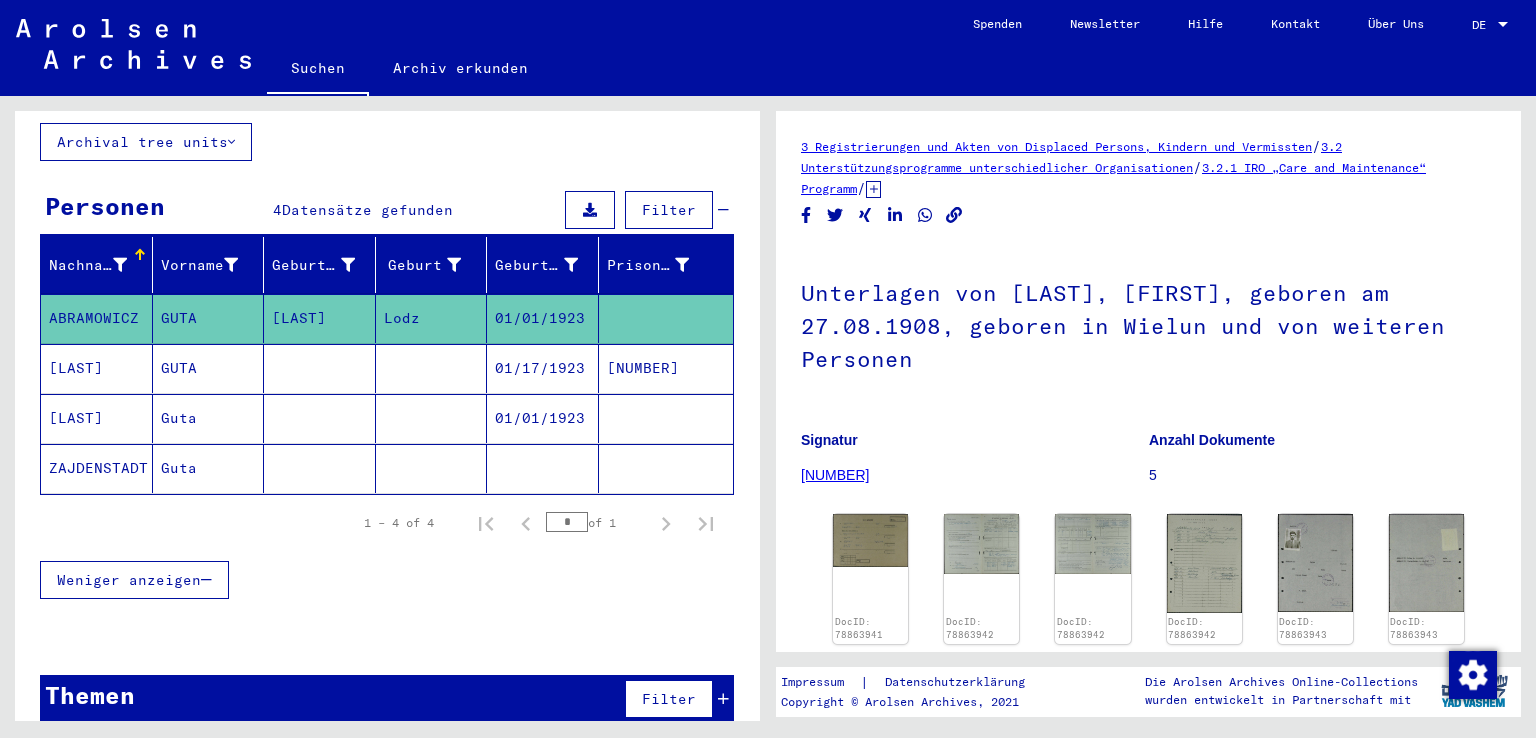 scroll, scrollTop: 0, scrollLeft: 0, axis: both 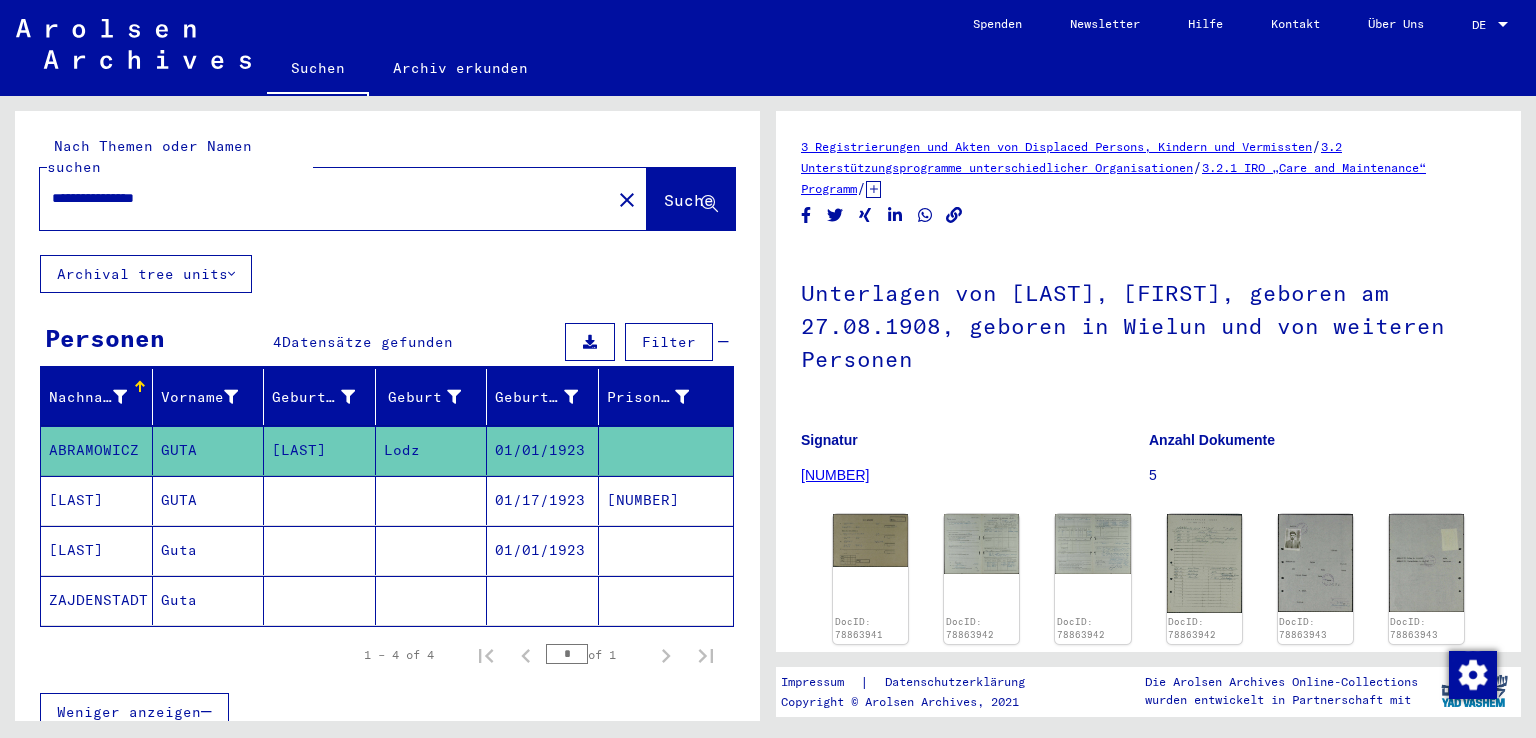 click on "**********" at bounding box center [325, 198] 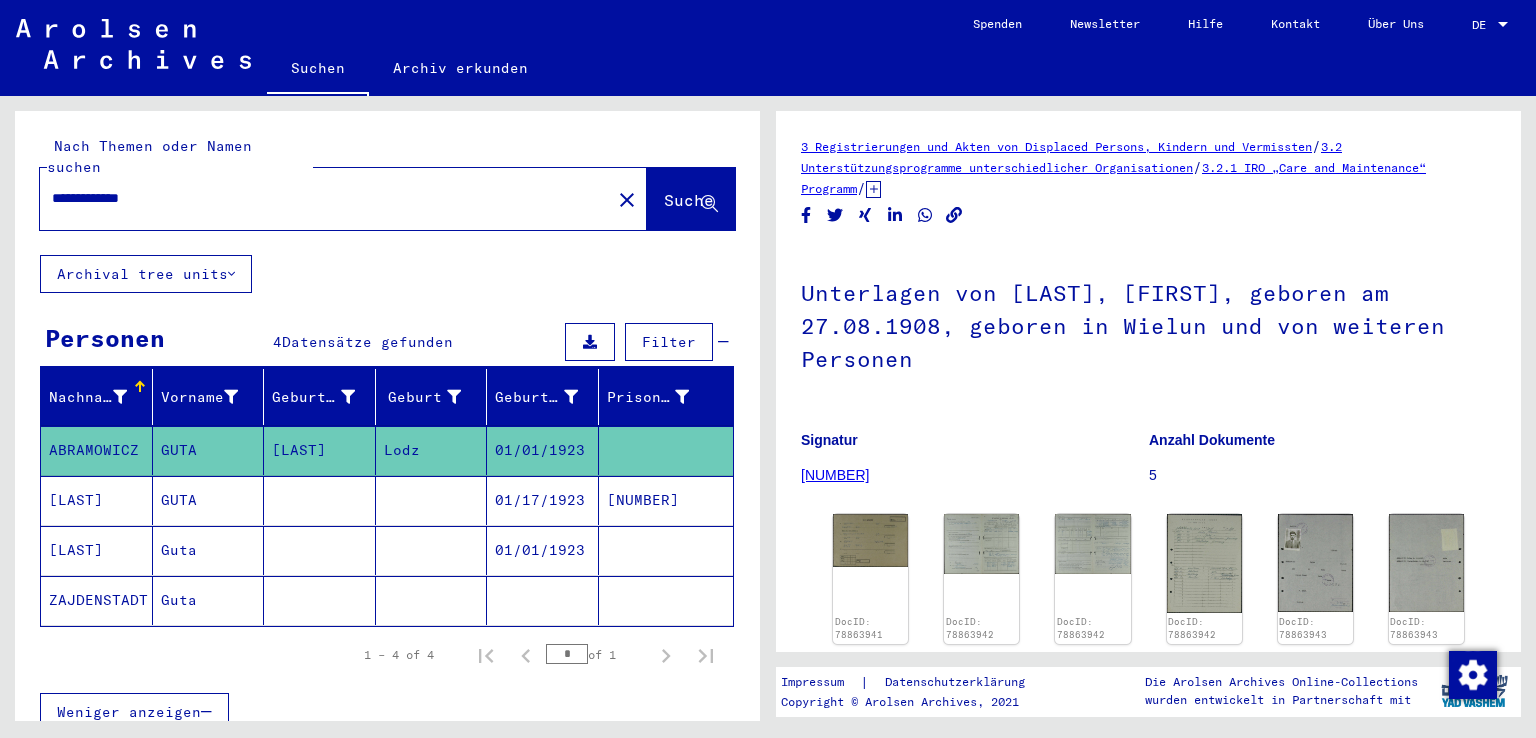 type on "**********" 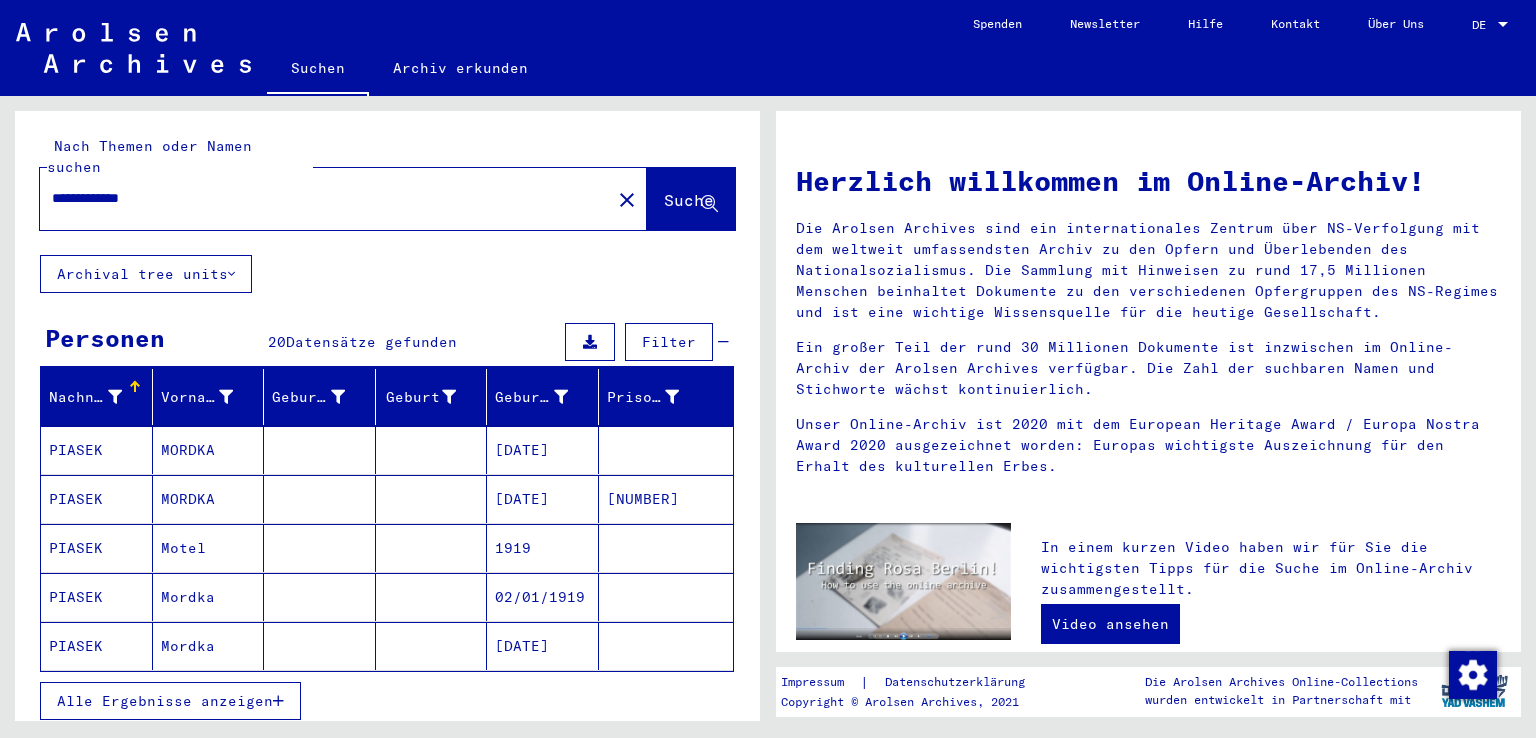 click at bounding box center (320, 499) 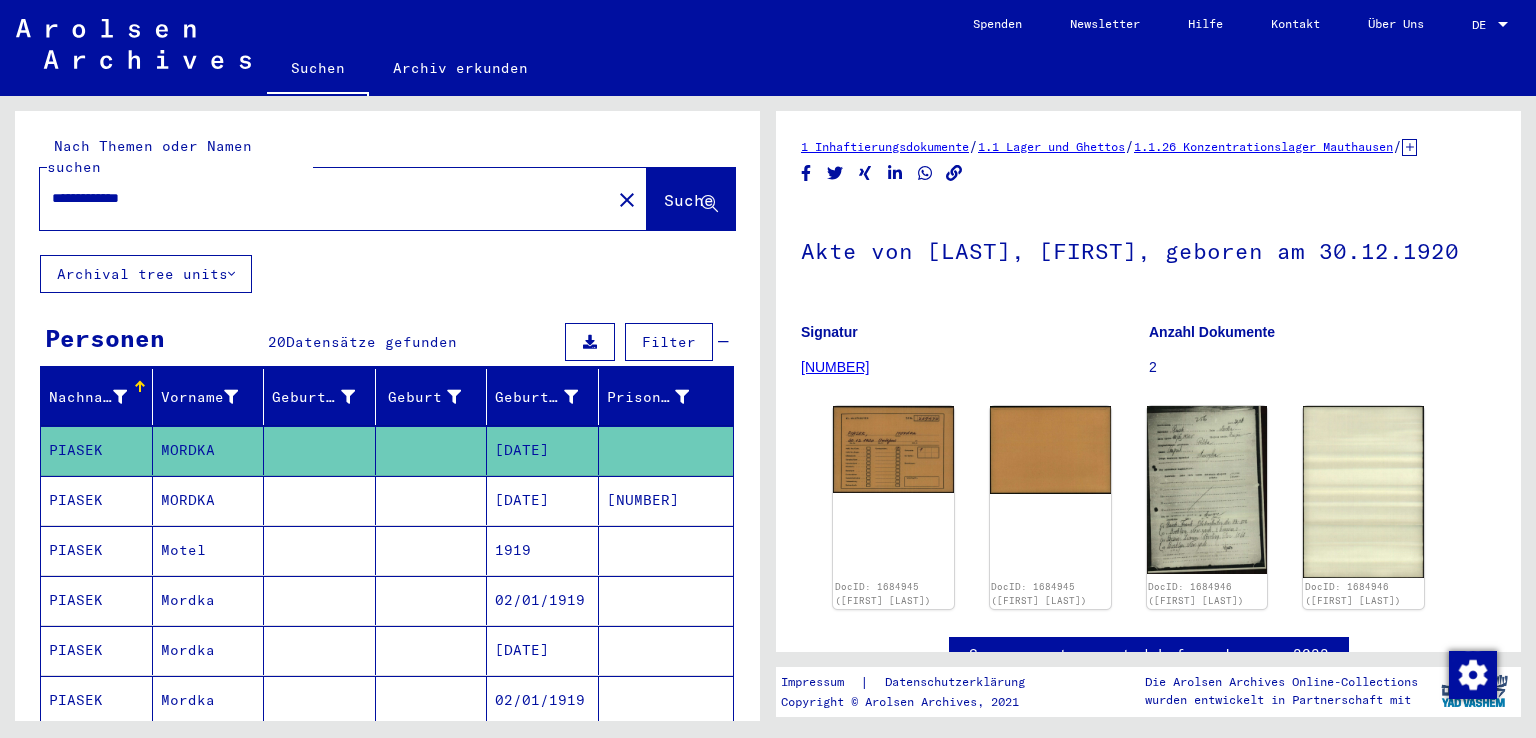 scroll, scrollTop: 0, scrollLeft: 0, axis: both 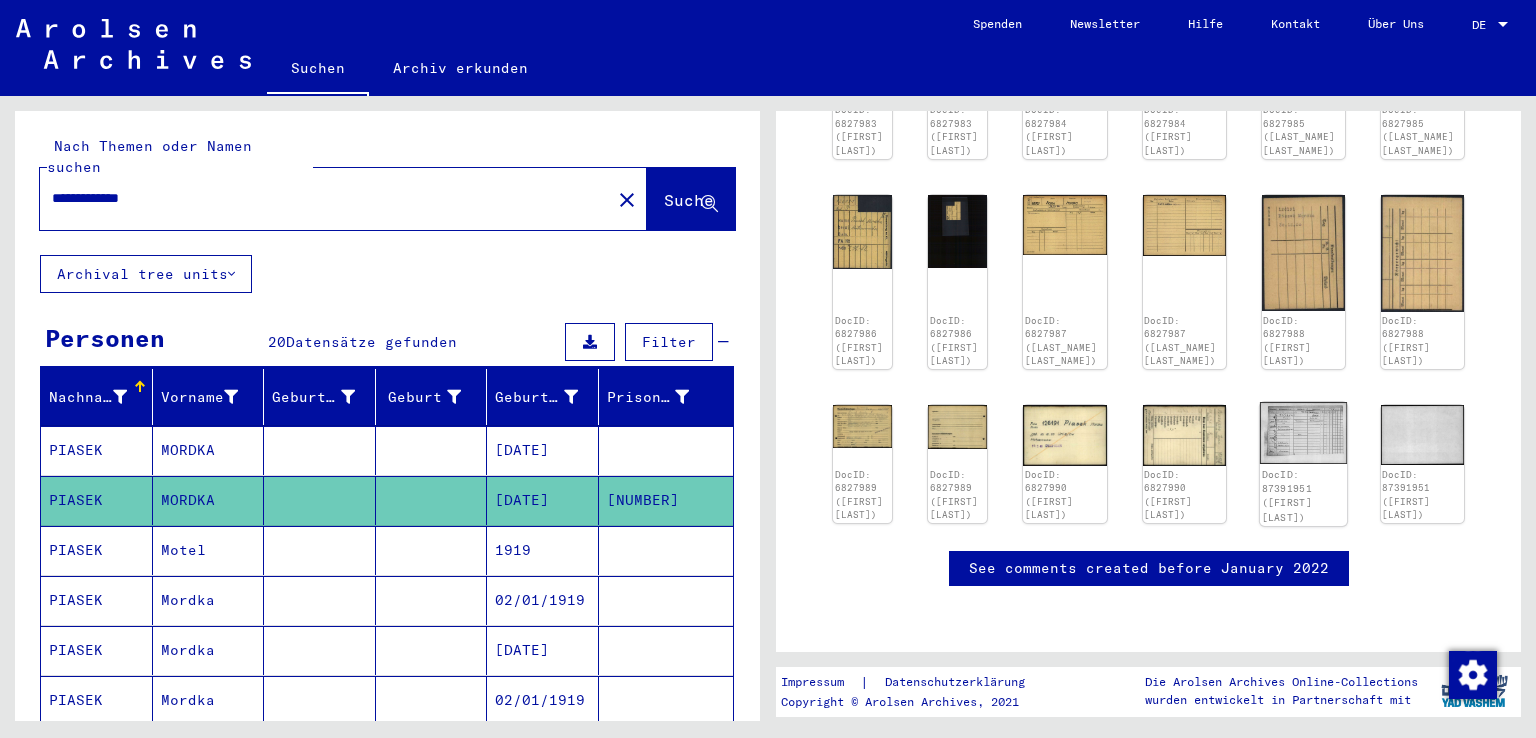 click 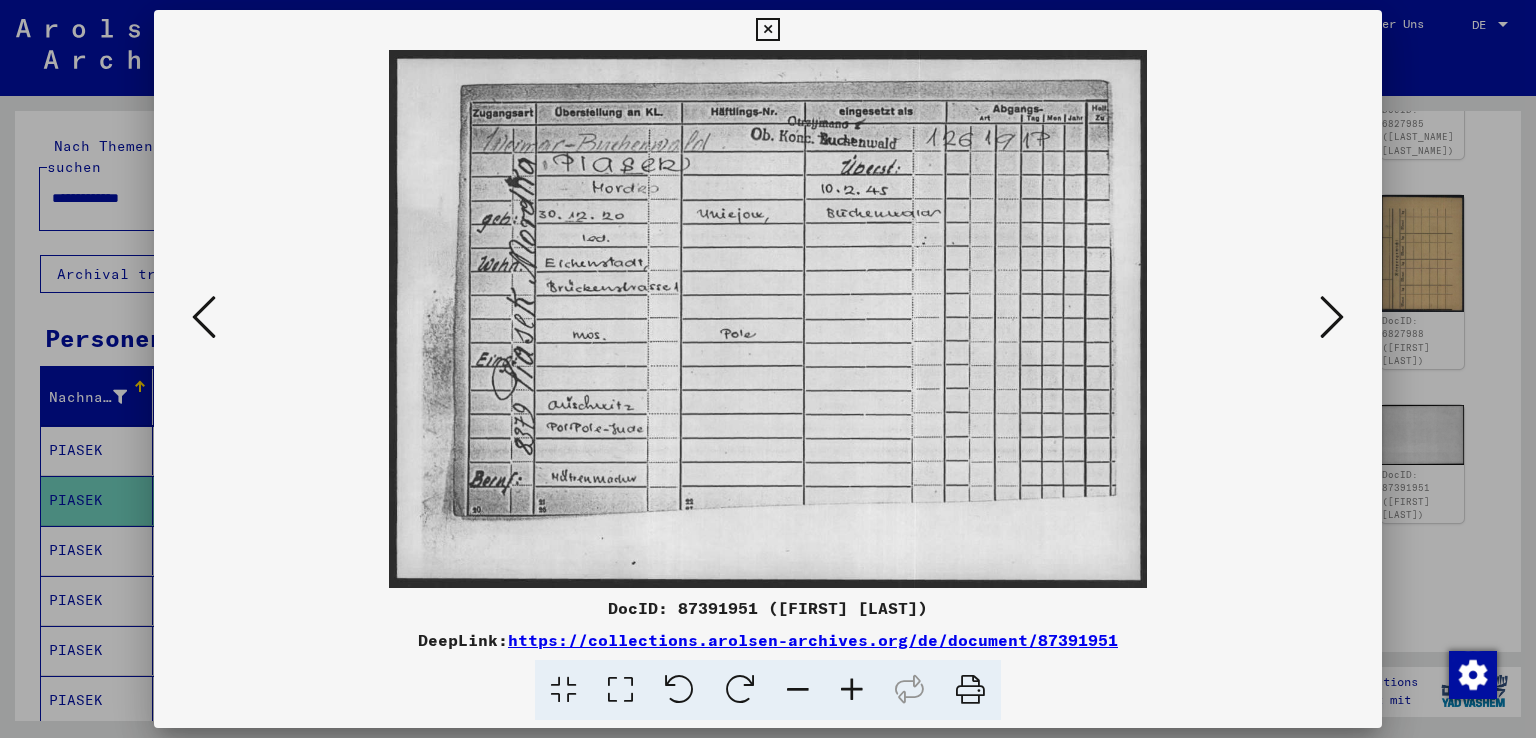 click at bounding box center [768, 369] 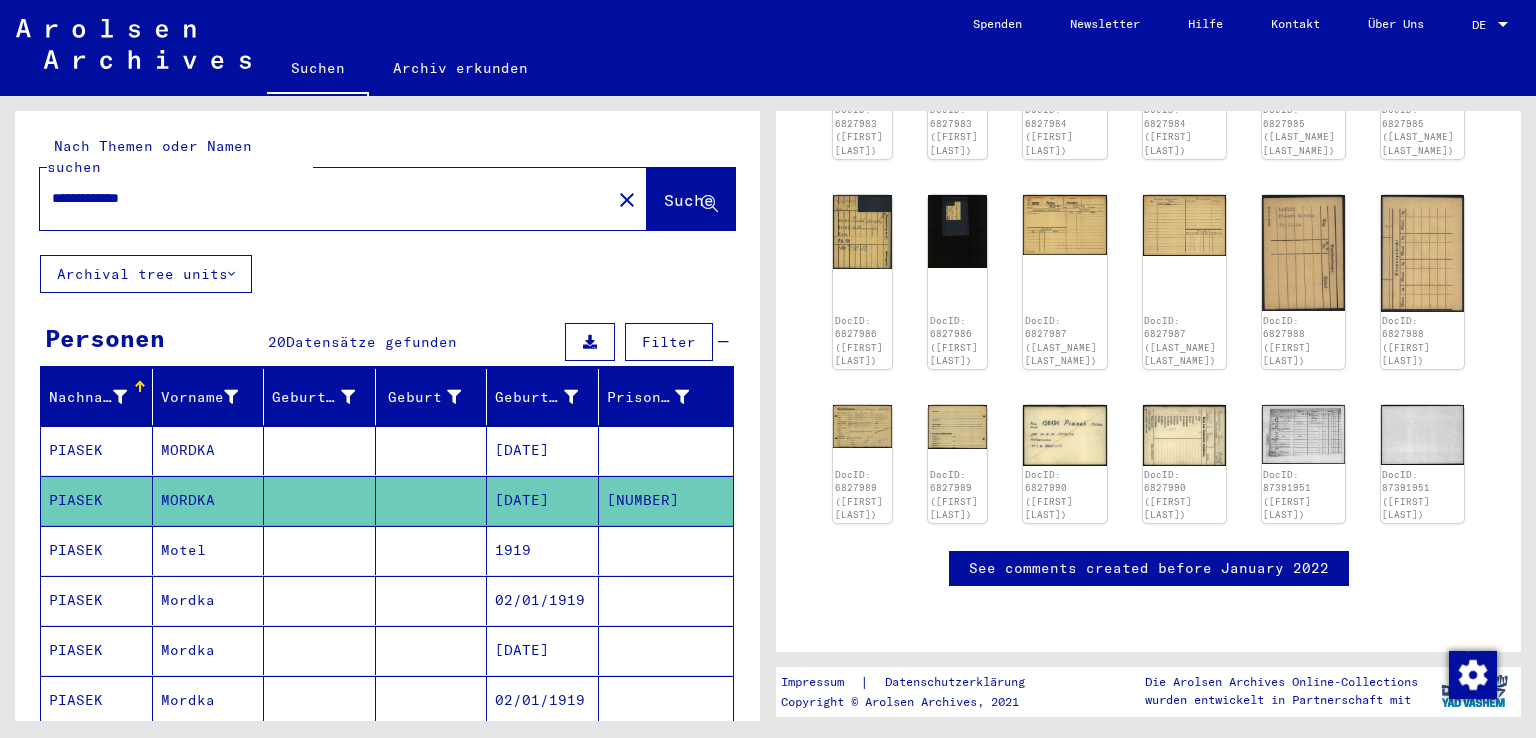 click at bounding box center [432, 700] 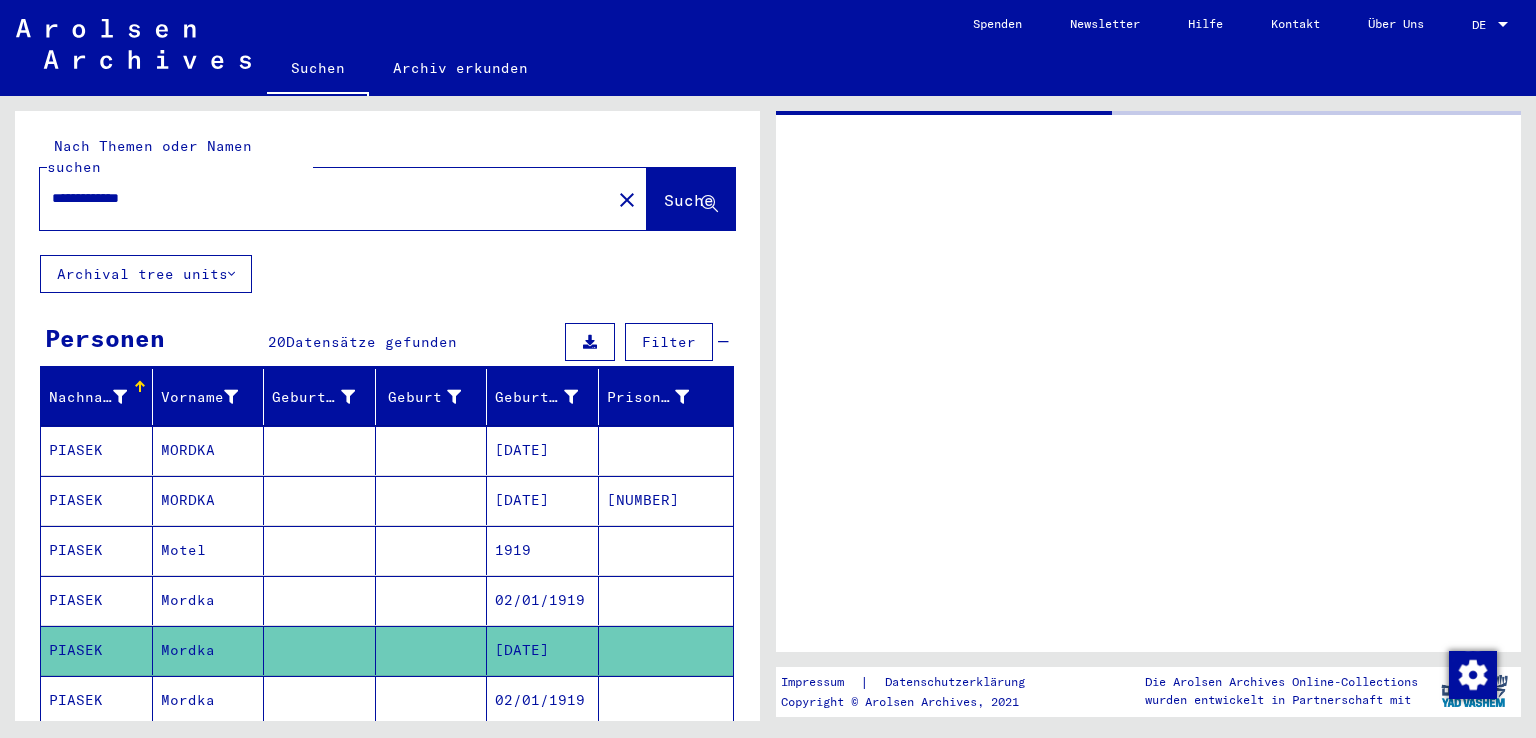 scroll, scrollTop: 0, scrollLeft: 0, axis: both 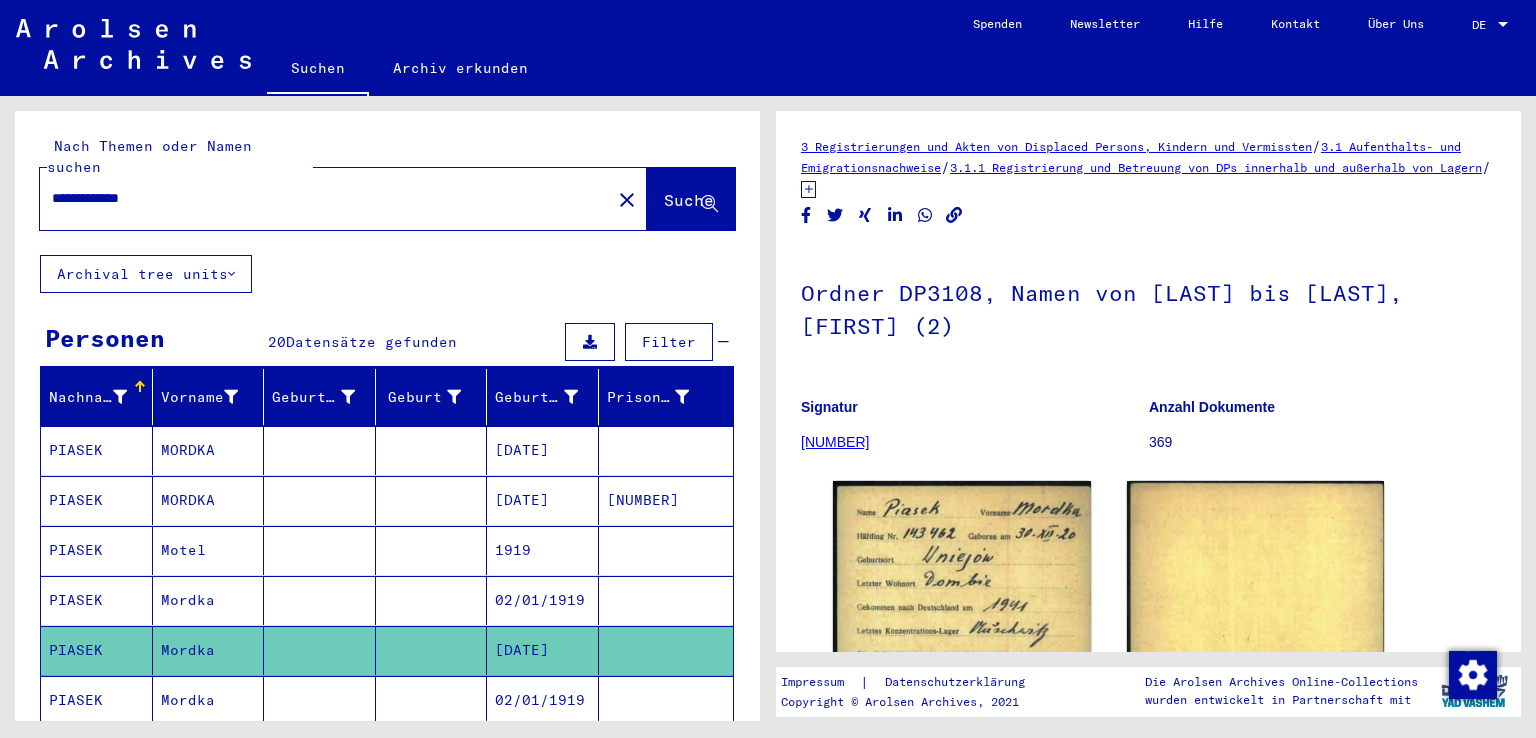 click on "02/01/1919" at bounding box center [543, 650] 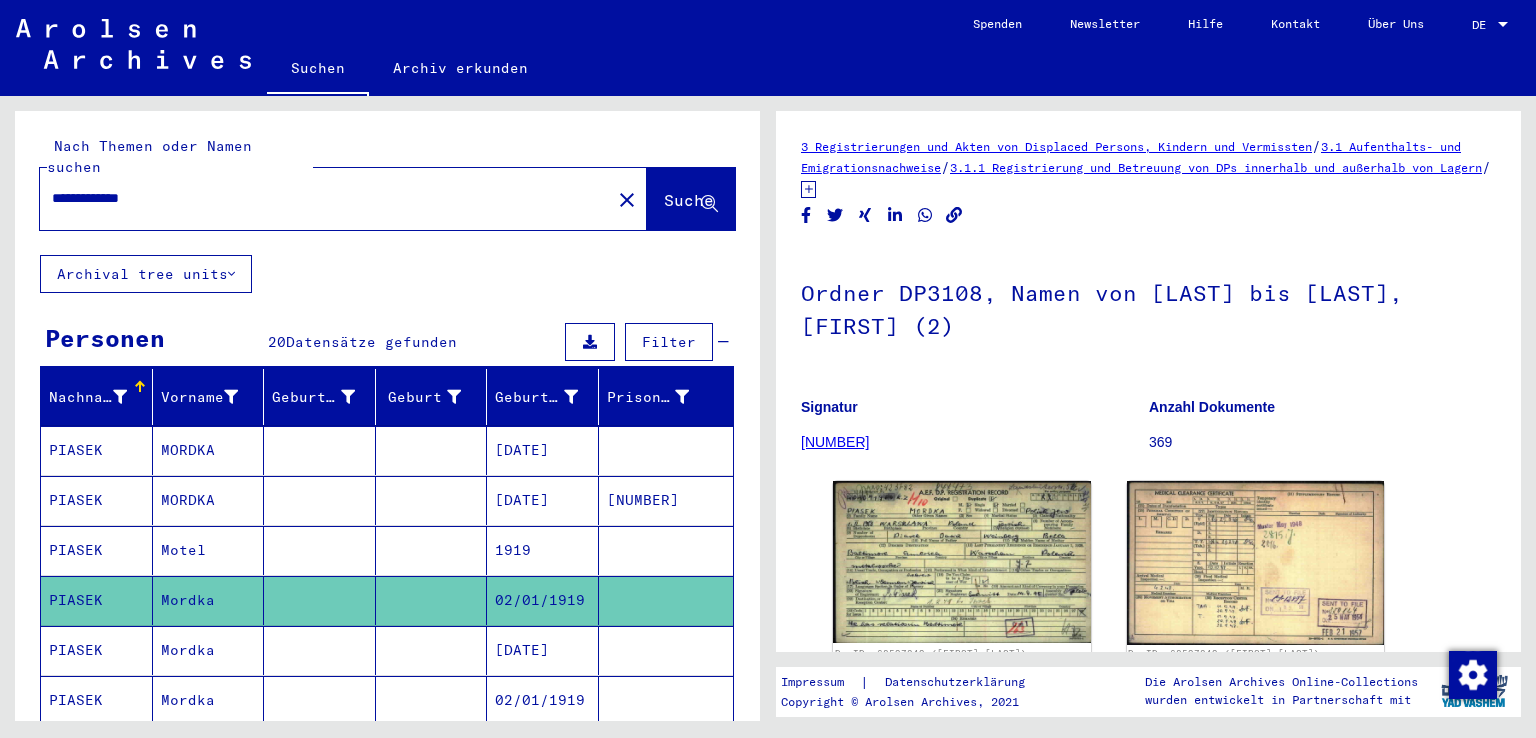 scroll, scrollTop: 0, scrollLeft: 0, axis: both 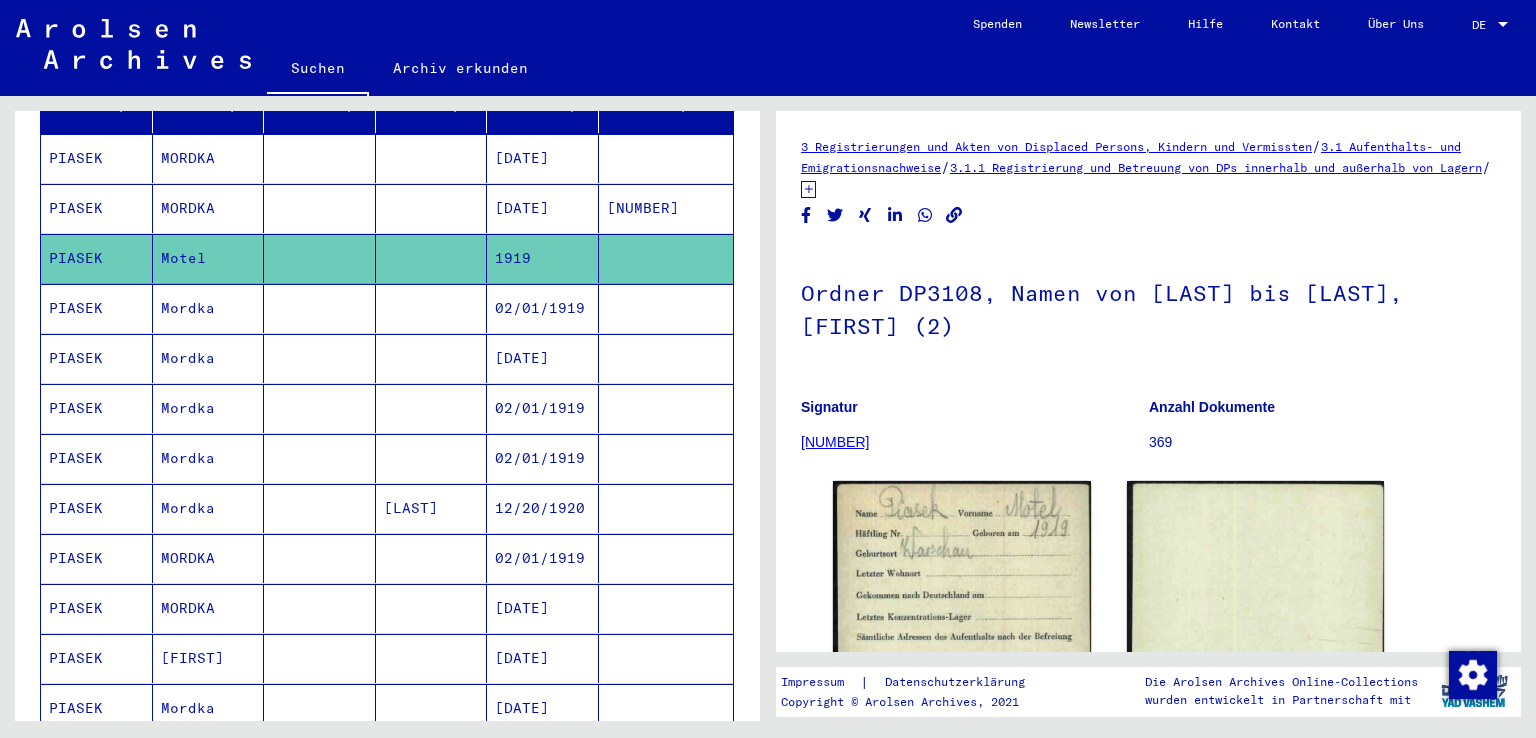 click at bounding box center [666, 558] 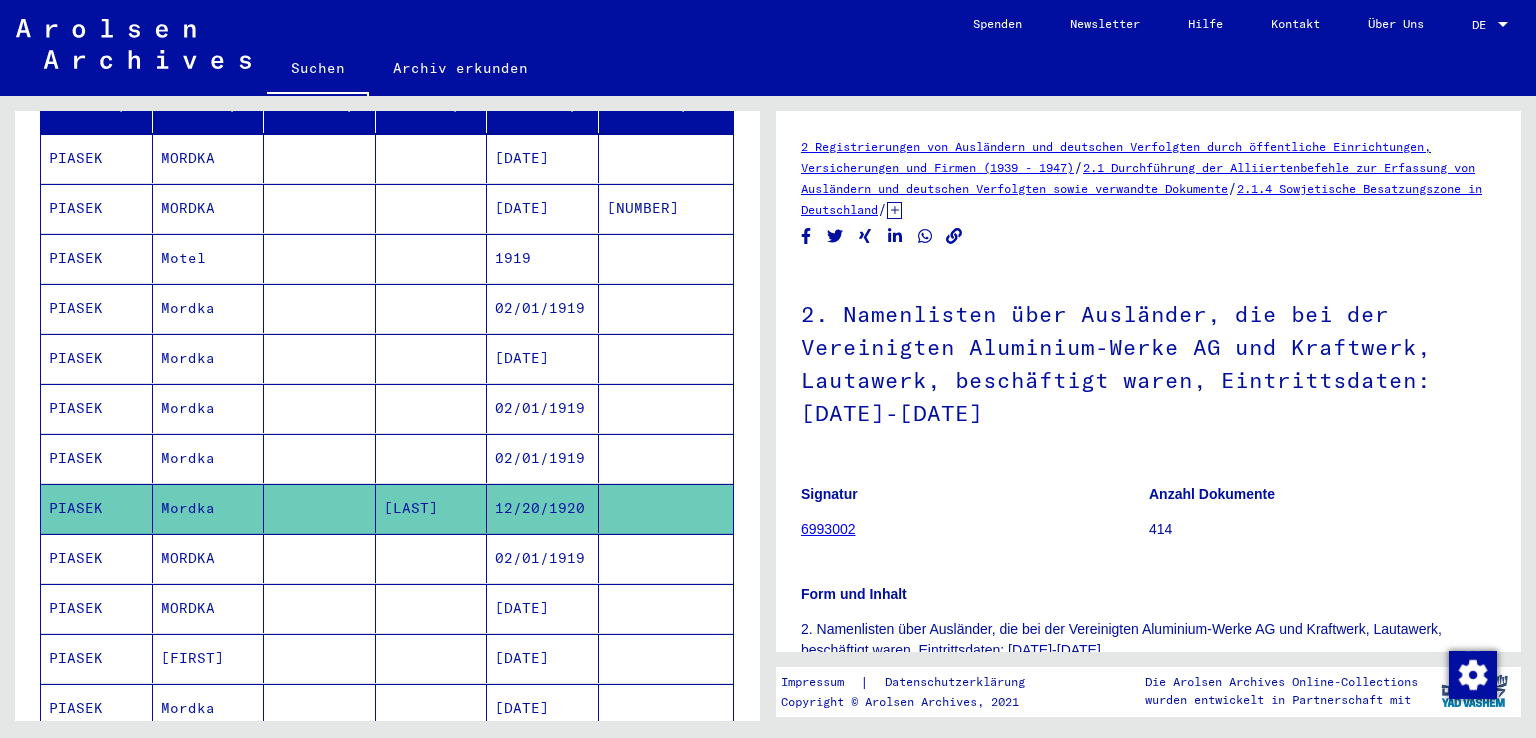 scroll, scrollTop: 0, scrollLeft: 0, axis: both 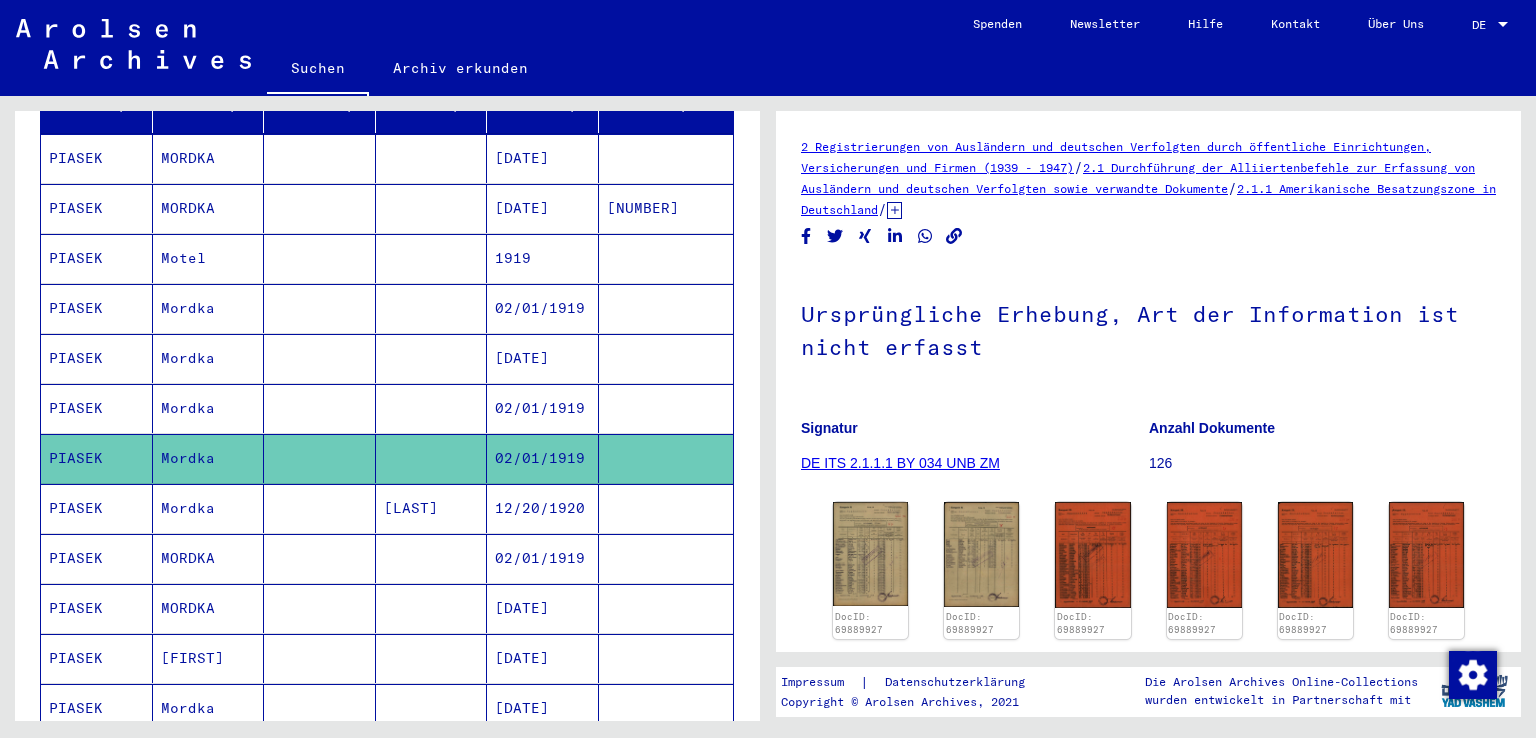 click at bounding box center (666, 608) 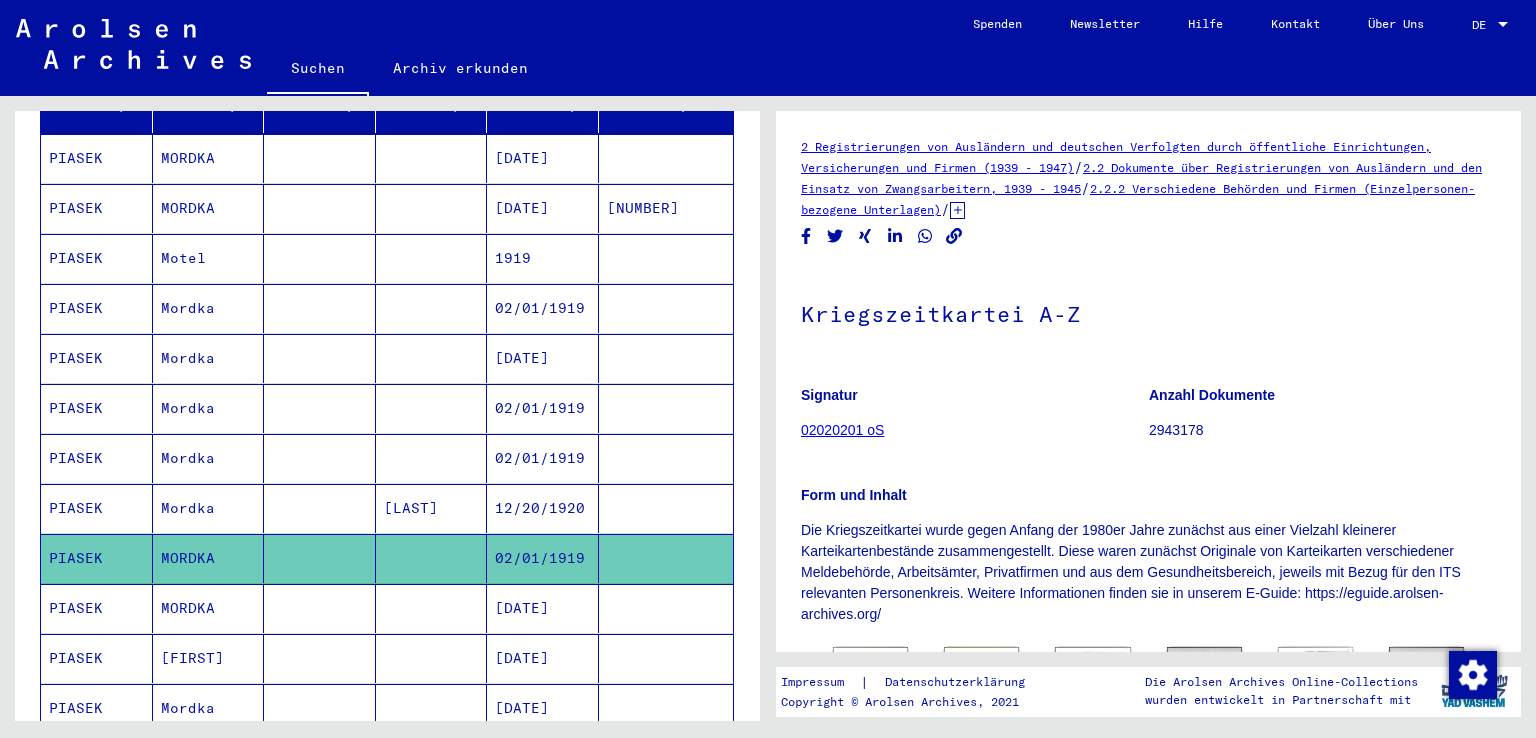 scroll, scrollTop: 0, scrollLeft: 0, axis: both 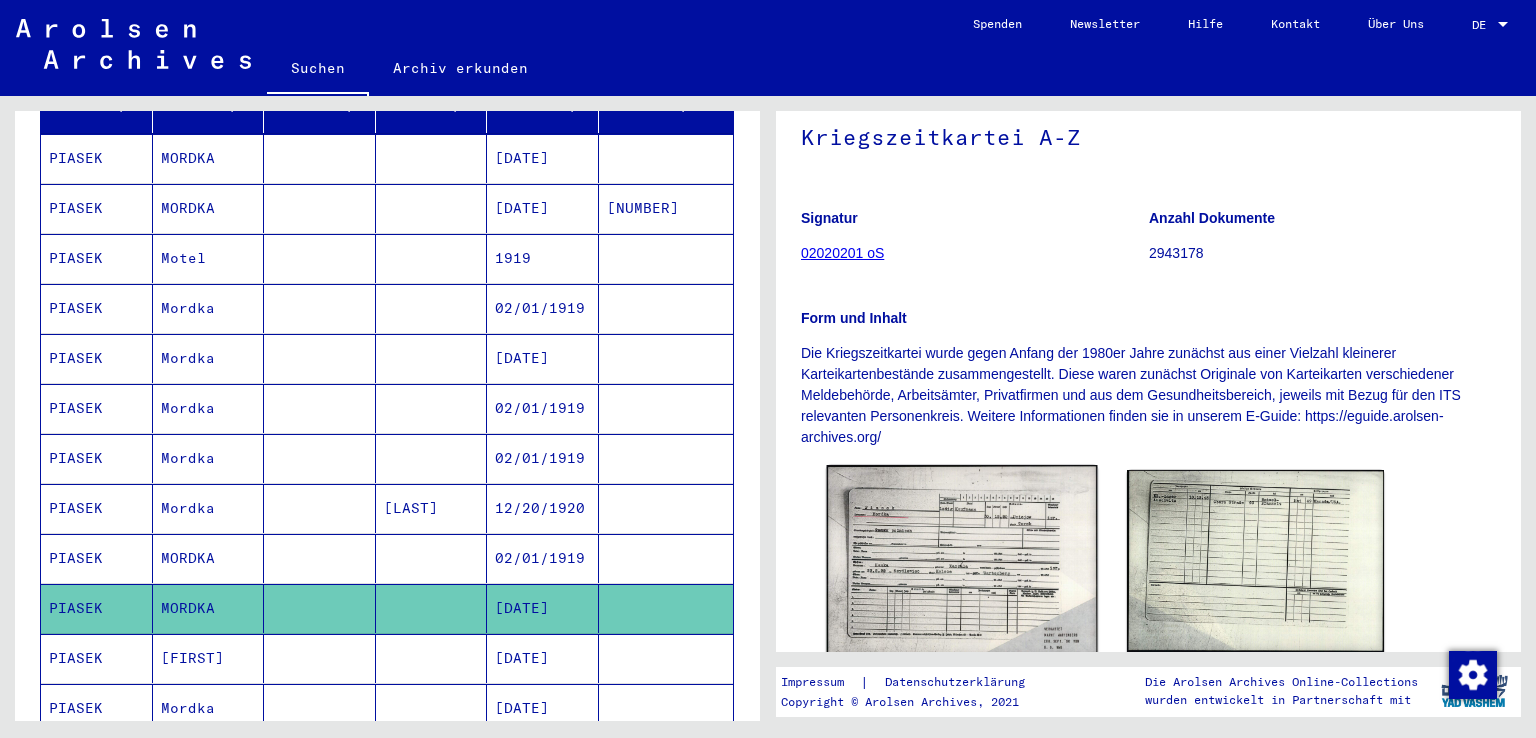click 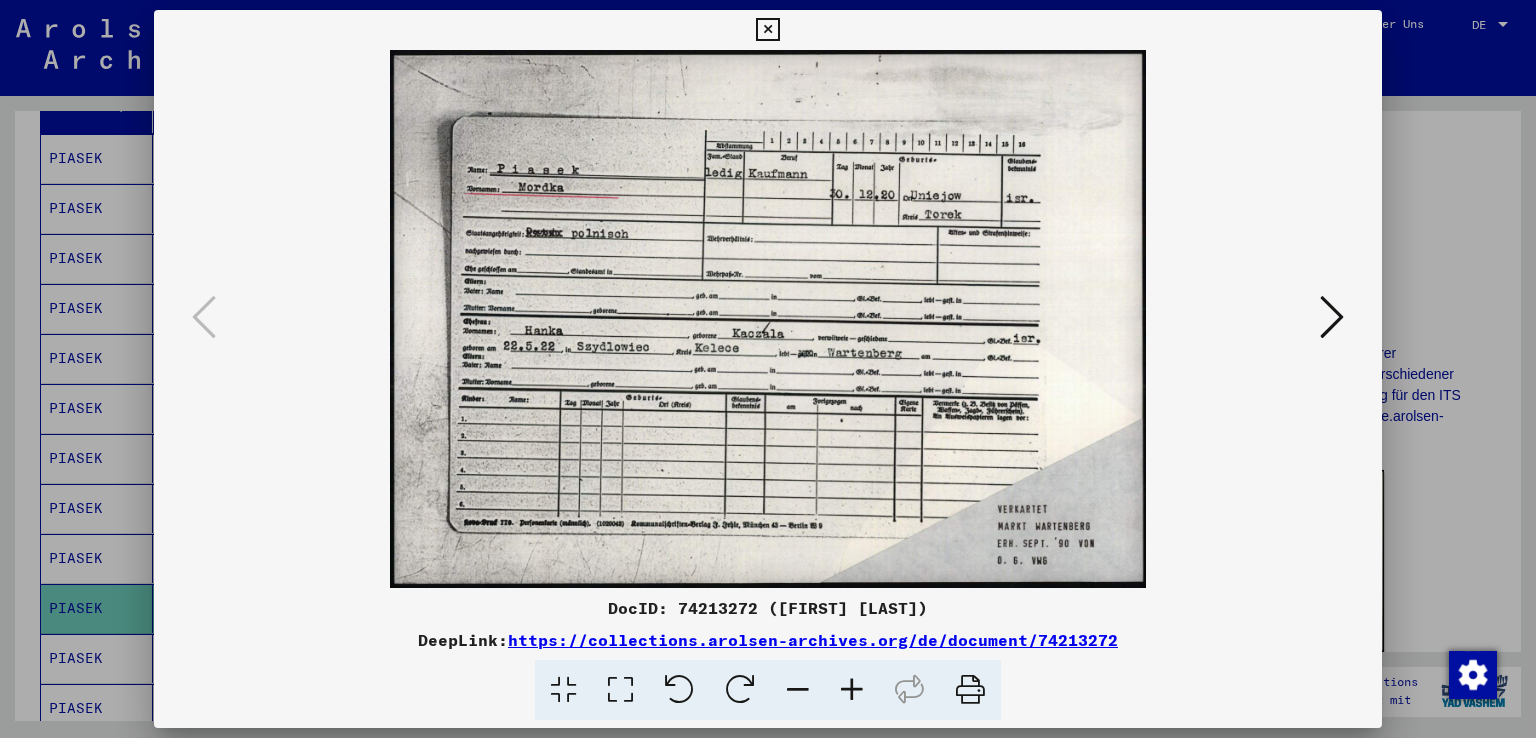 click at bounding box center (1332, 317) 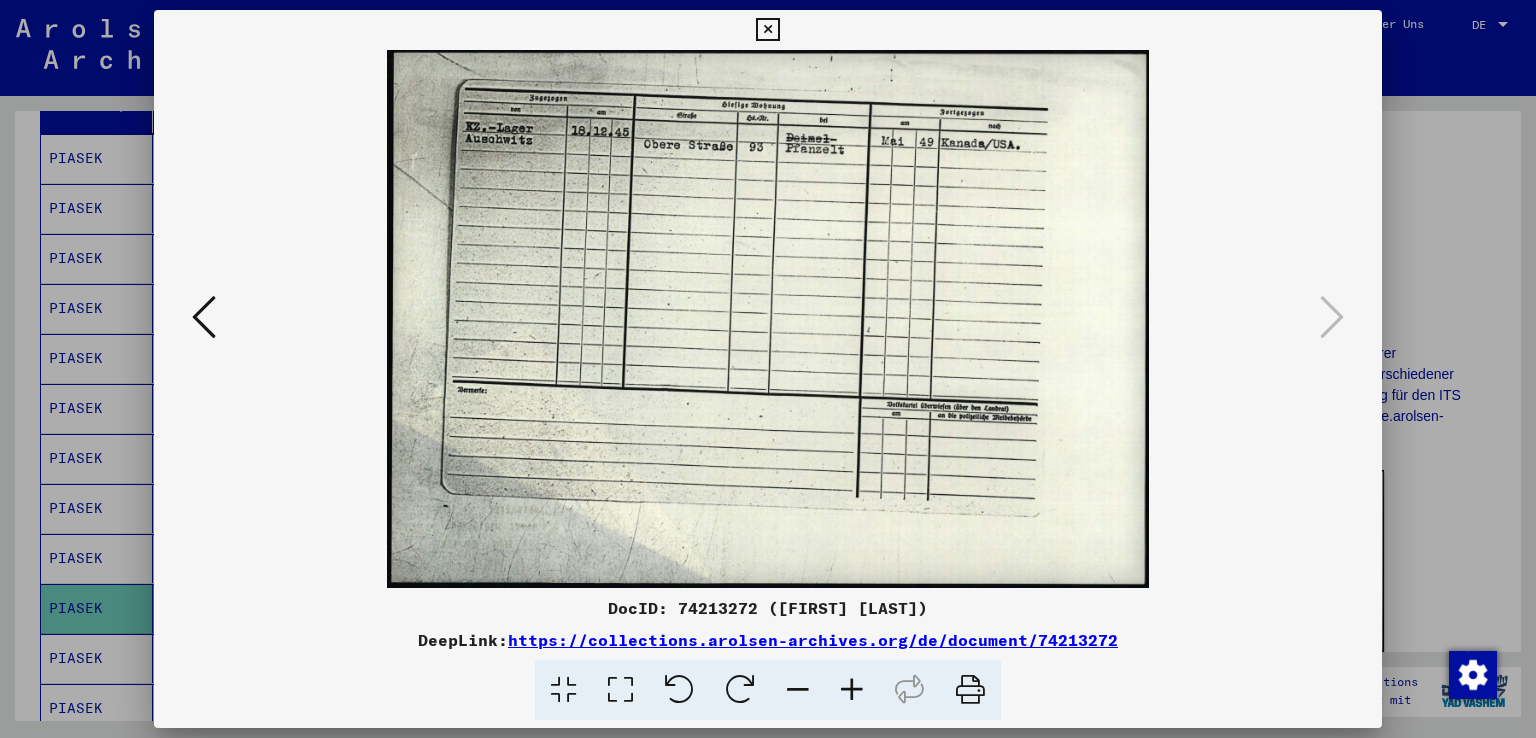 click at bounding box center (204, 317) 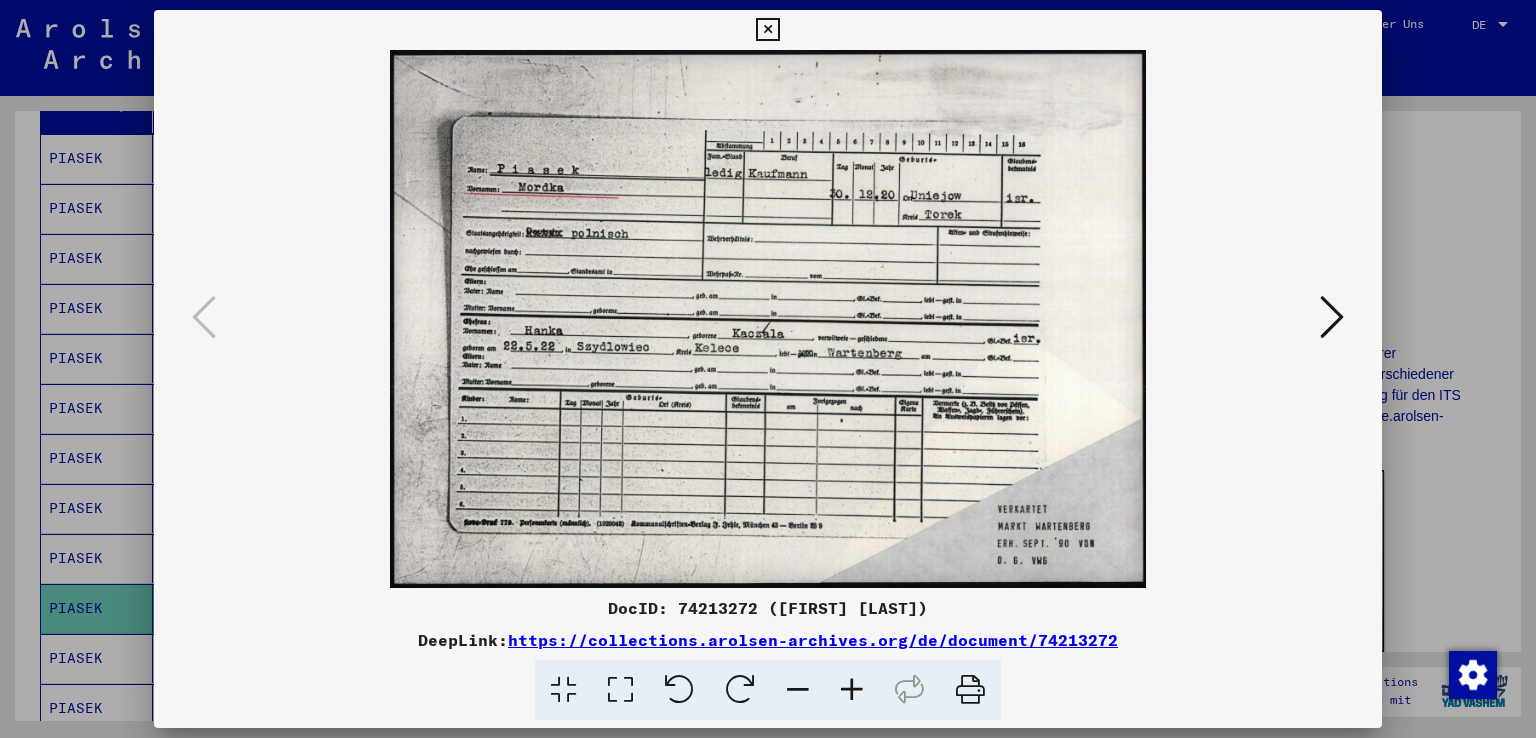 click at bounding box center [1332, 317] 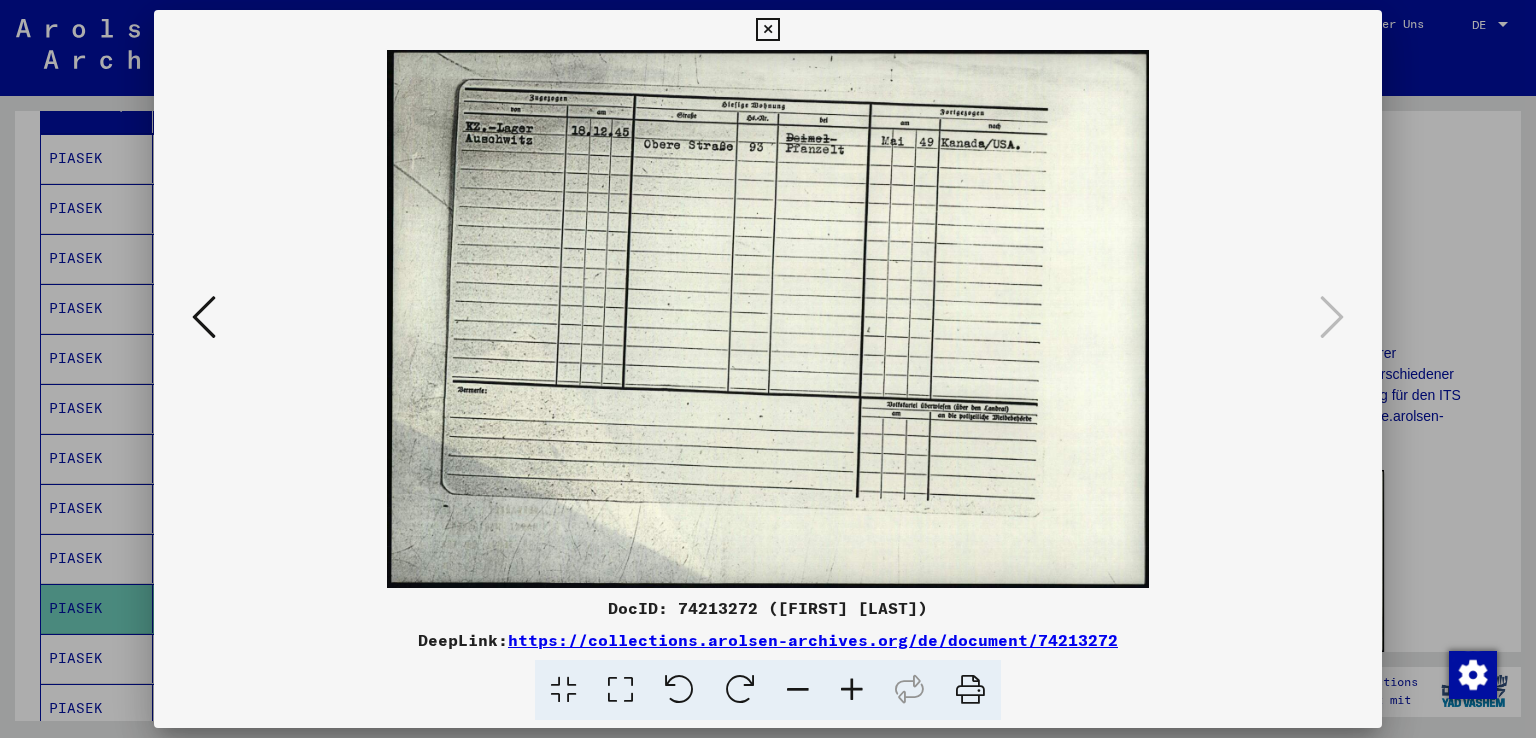 click at bounding box center (204, 317) 